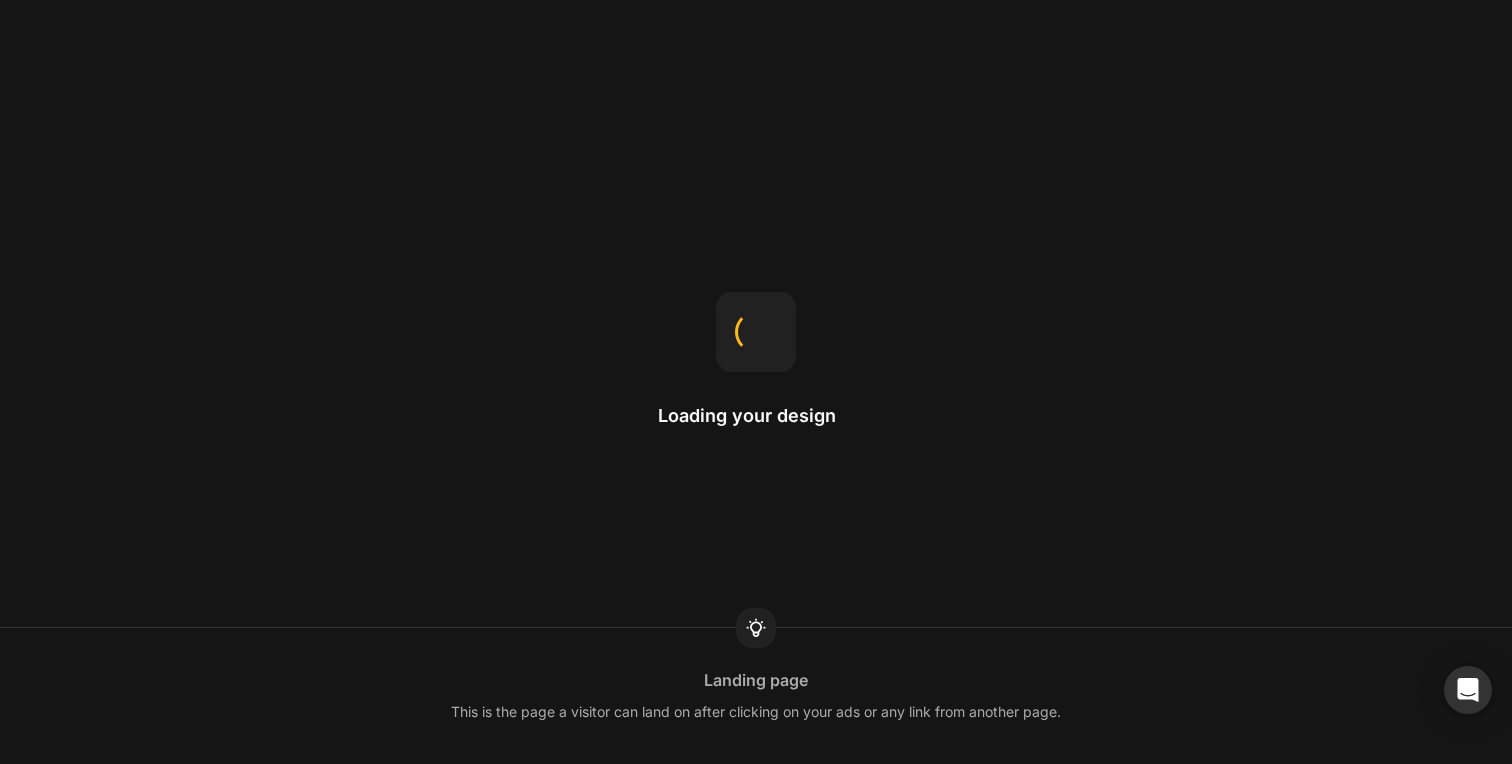 scroll, scrollTop: 0, scrollLeft: 0, axis: both 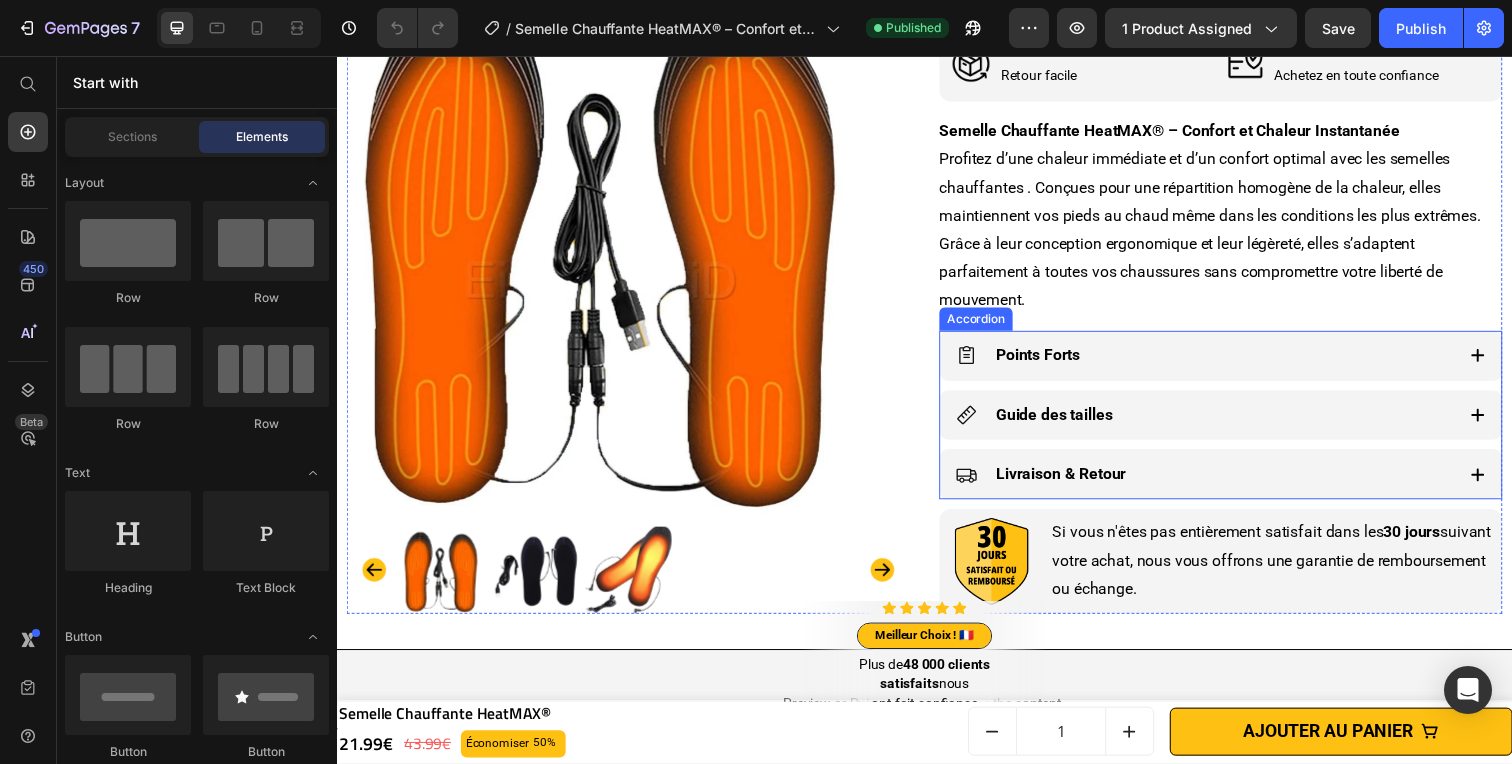 click 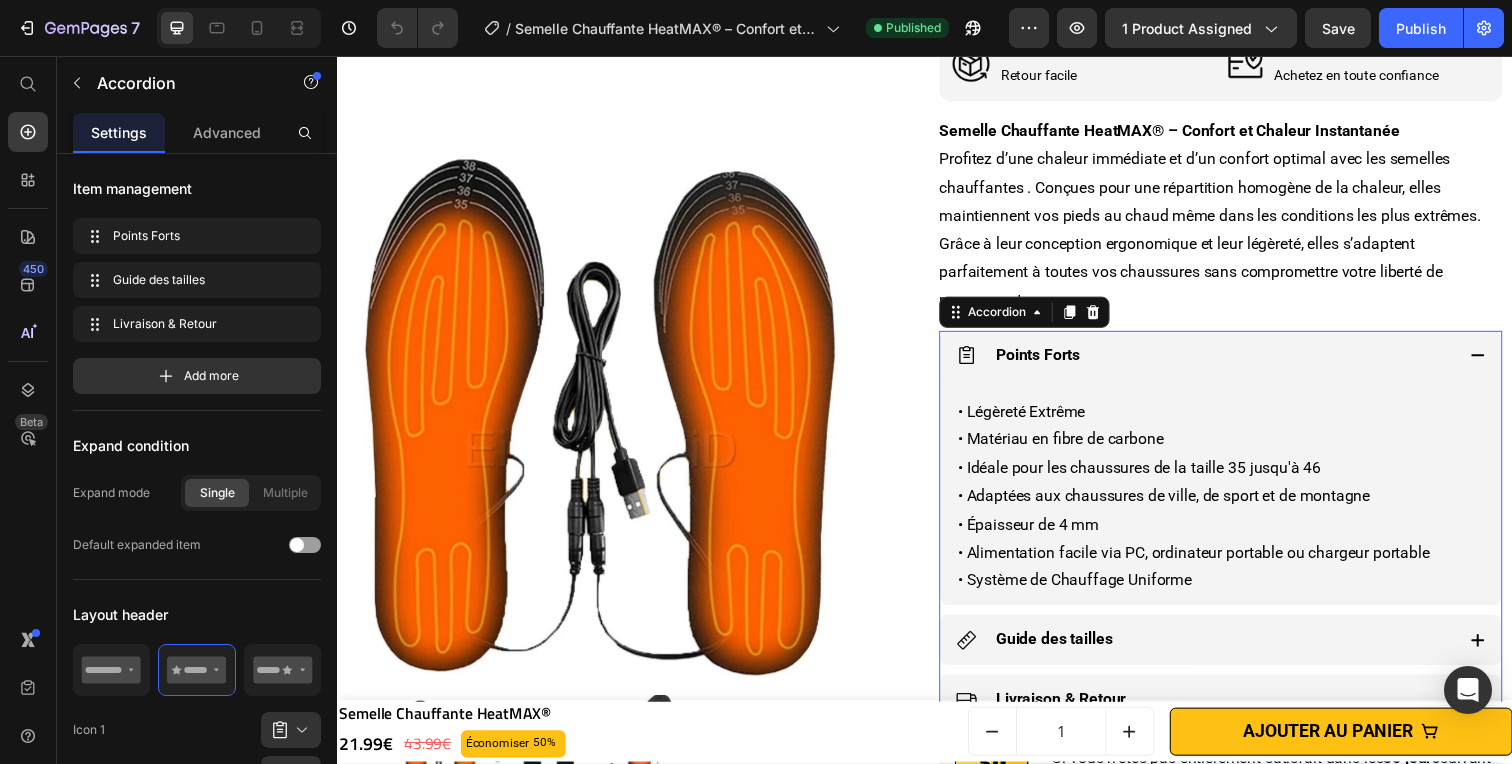 scroll, scrollTop: 1205, scrollLeft: 0, axis: vertical 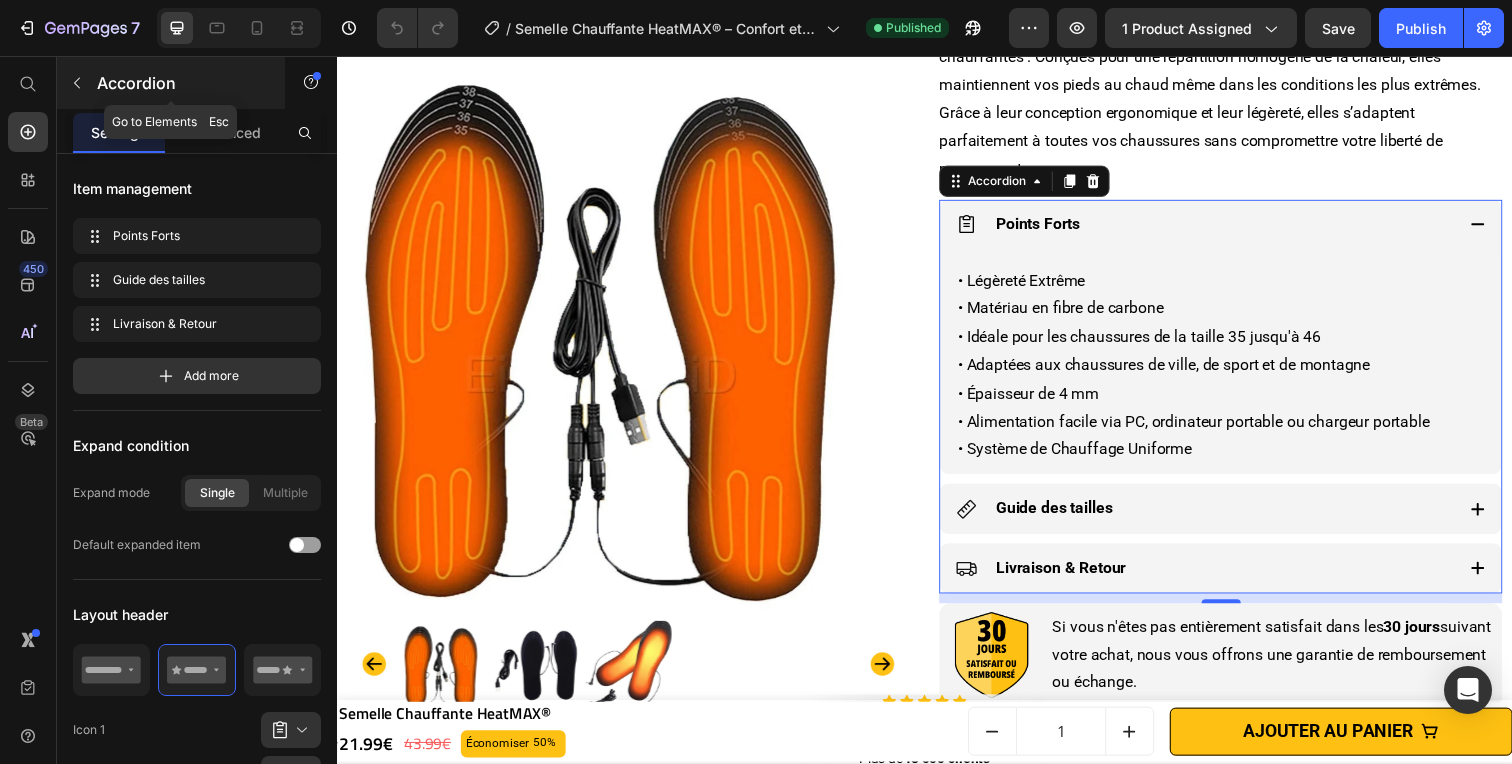 click 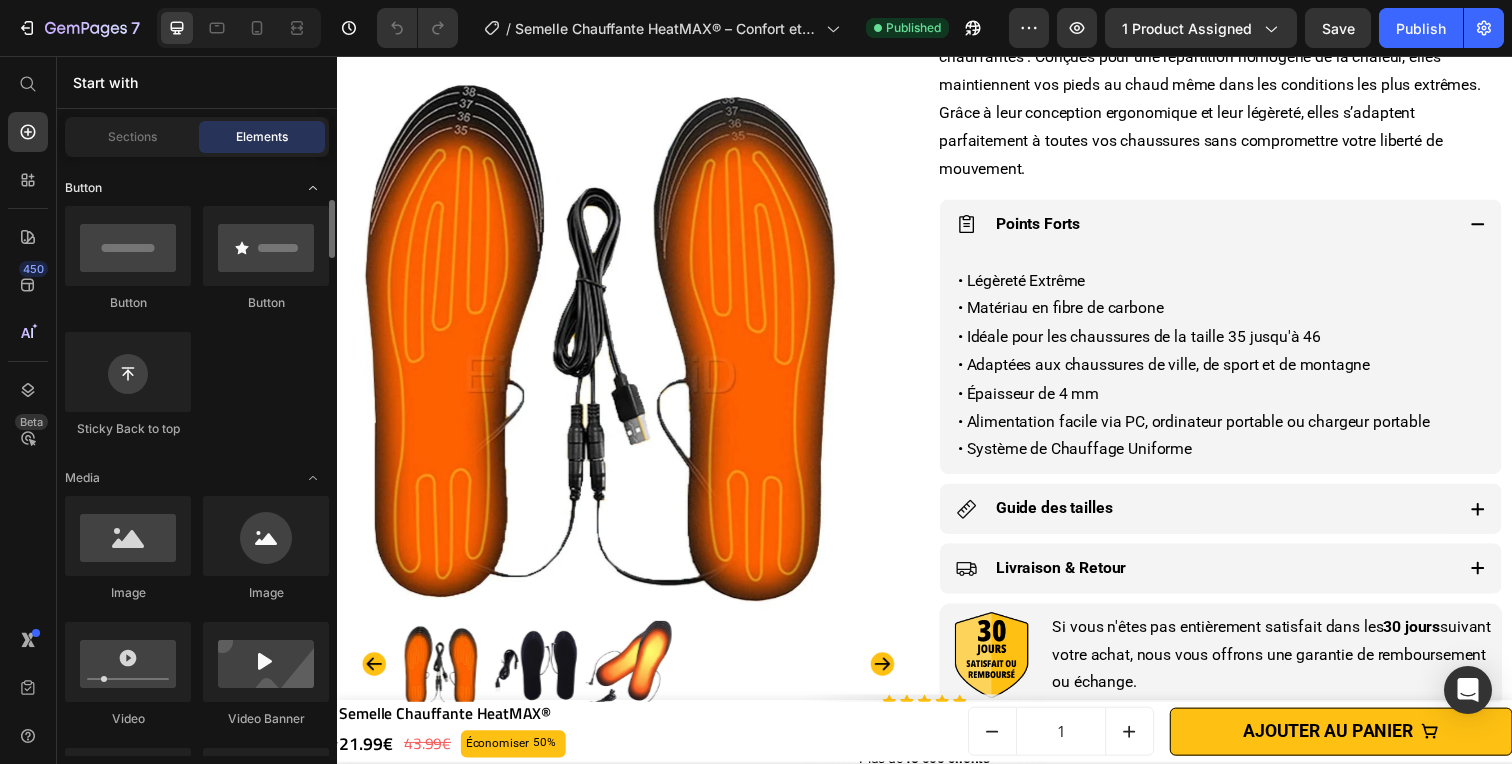scroll, scrollTop: 487, scrollLeft: 0, axis: vertical 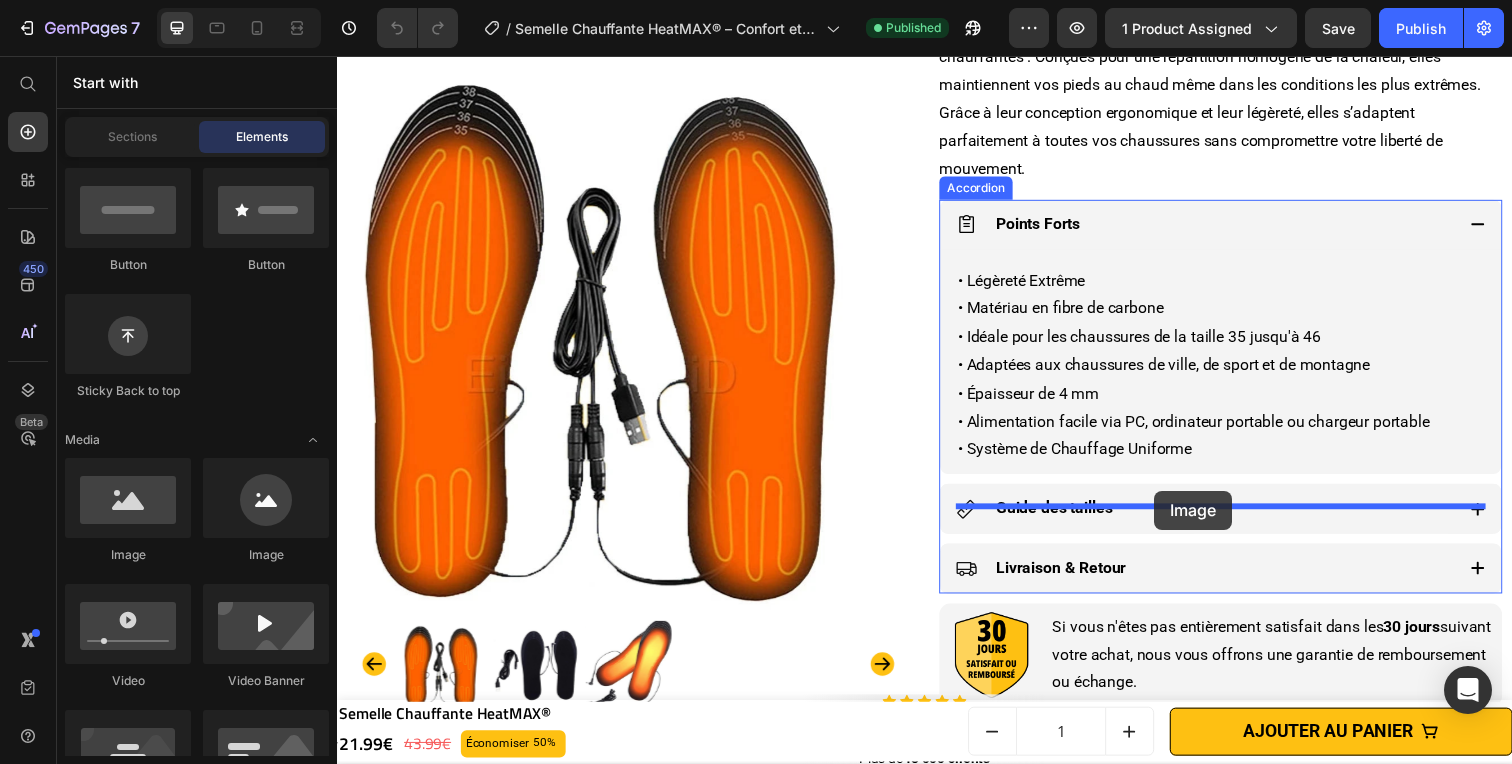 drag, startPoint x: 462, startPoint y: 567, endPoint x: 1171, endPoint y: 500, distance: 712.1587 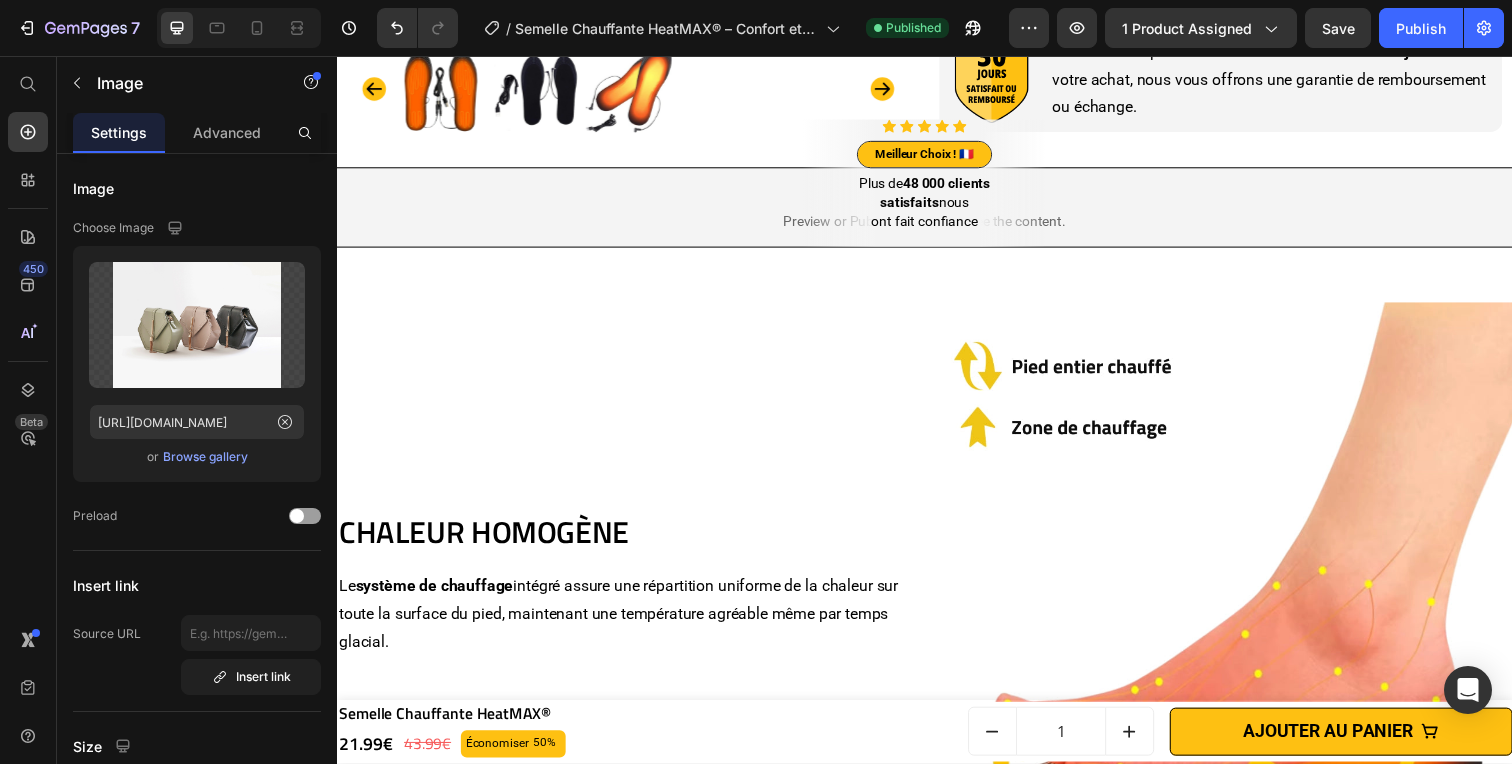 scroll, scrollTop: 1791, scrollLeft: 0, axis: vertical 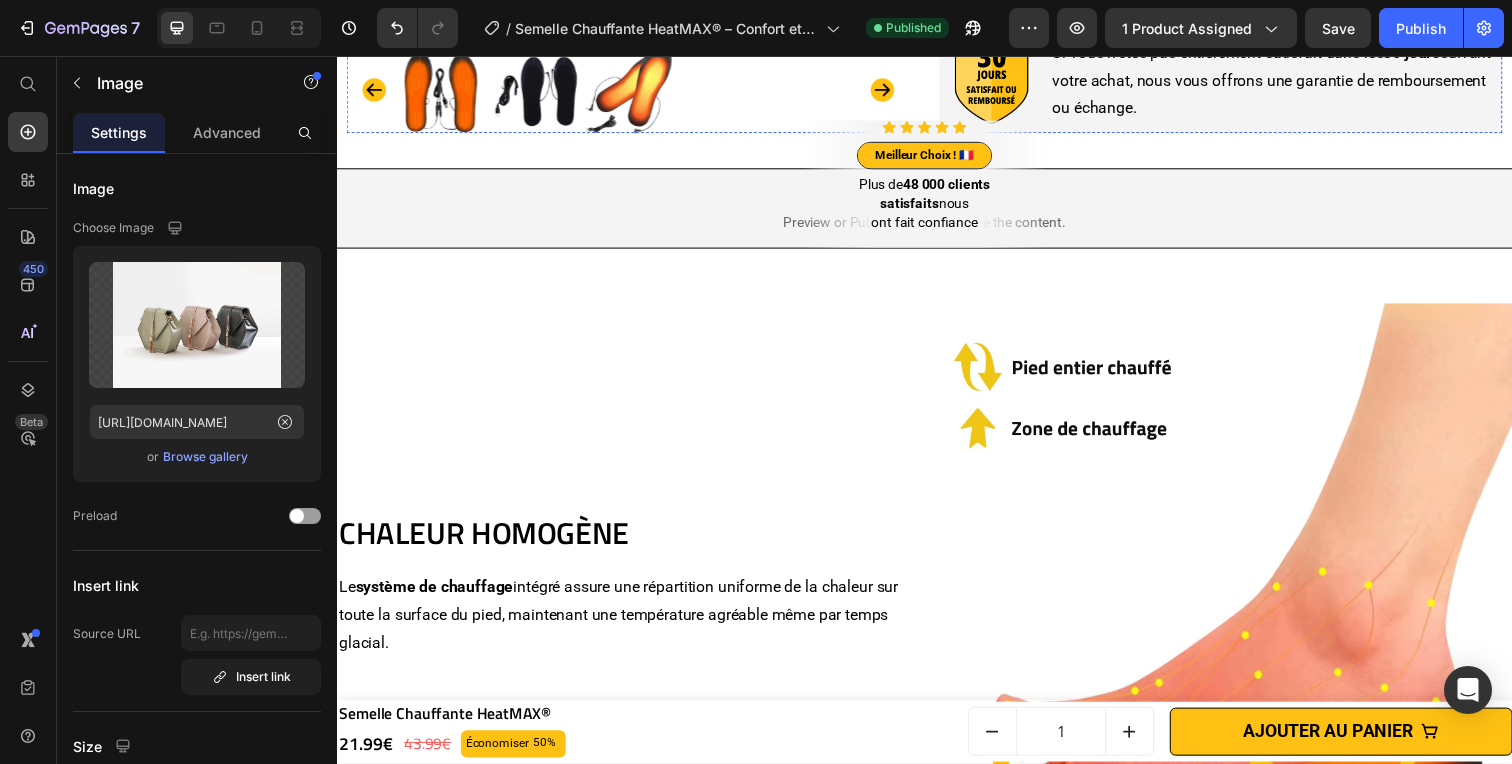 click on "• Légèreté Extrême  • Matériau en fibre de carbone • Idéale pour les chaussures de la taille 35 jusqu'à 46 • Adaptées aux chaussures de ville, de sport et de montagne • Épaisseur de 4 mm • Alimentation facile via PC, ordinateur portable ou chargeur portable • Système de Chauffage Uniforme Text block Image   0" at bounding box center [1239, -217] 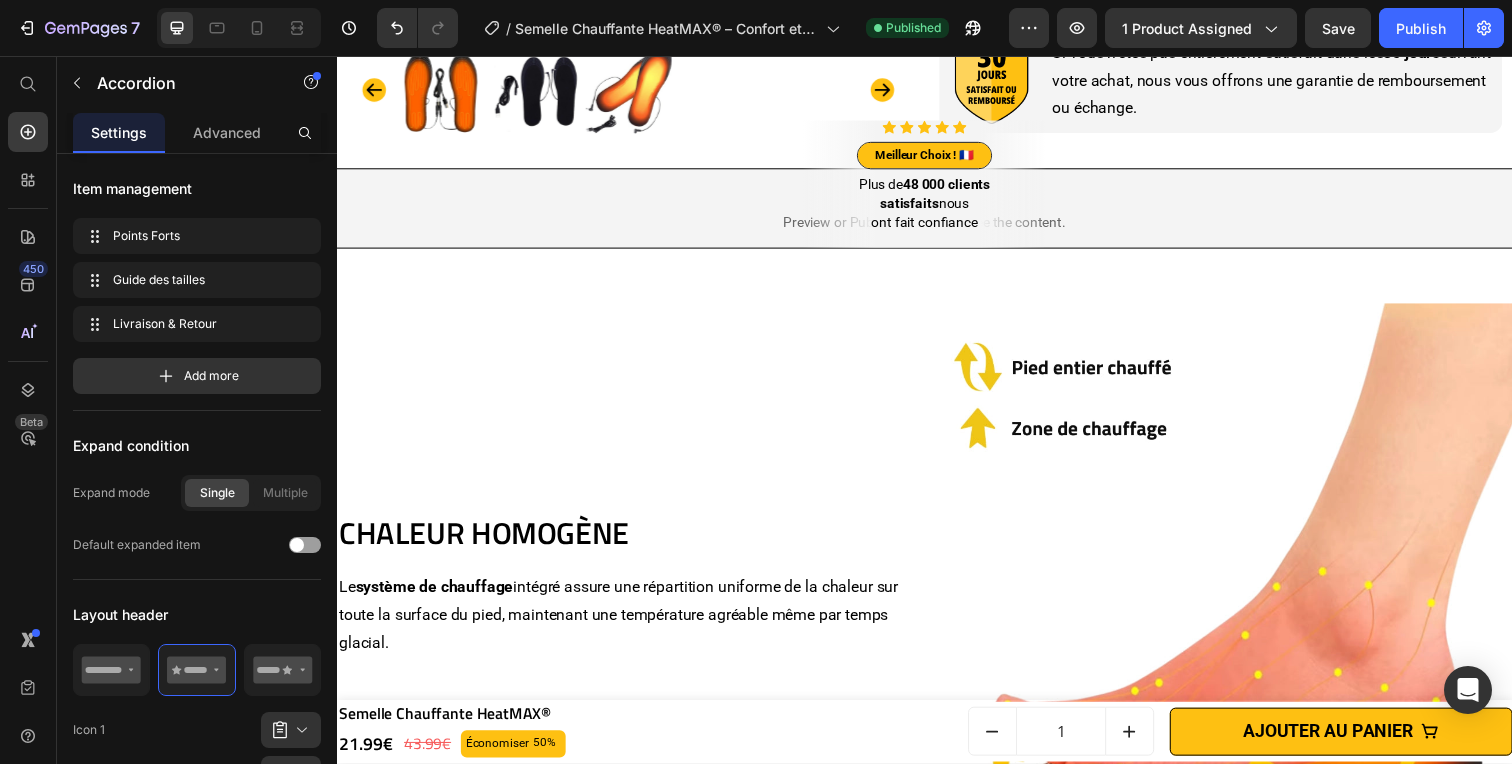 click on "• Légèreté Extrême  • Matériau en fibre de carbone • Idéale pour les chaussures de la taille 35 jusqu'à 46 • Adaptées aux chaussures de ville, de sport et de montagne • Épaisseur de 4 mm • Alimentation facile via PC, ordinateur portable ou chargeur portable • Système de Chauffage Uniforme Text block Image" at bounding box center [1239, -217] 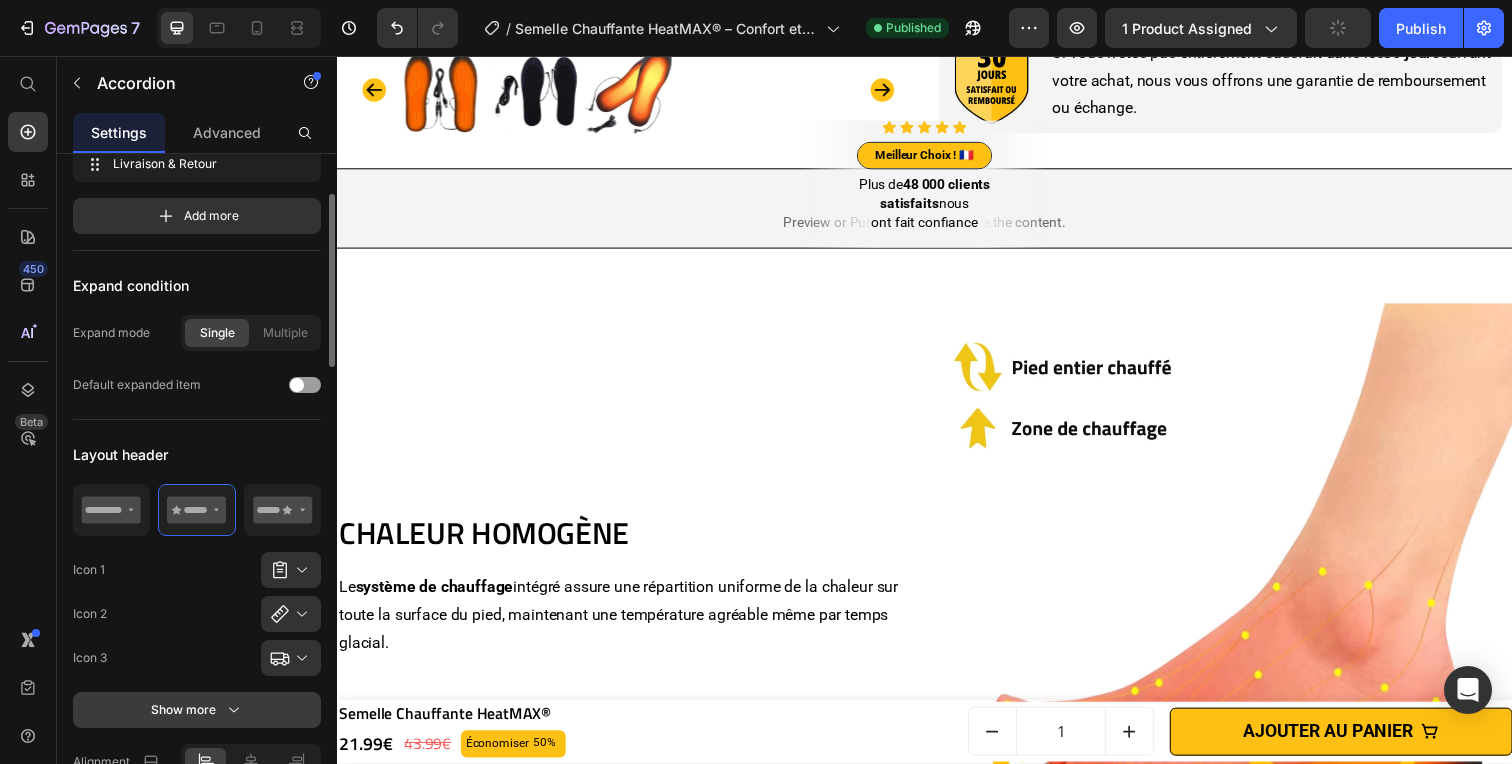 scroll, scrollTop: 159, scrollLeft: 0, axis: vertical 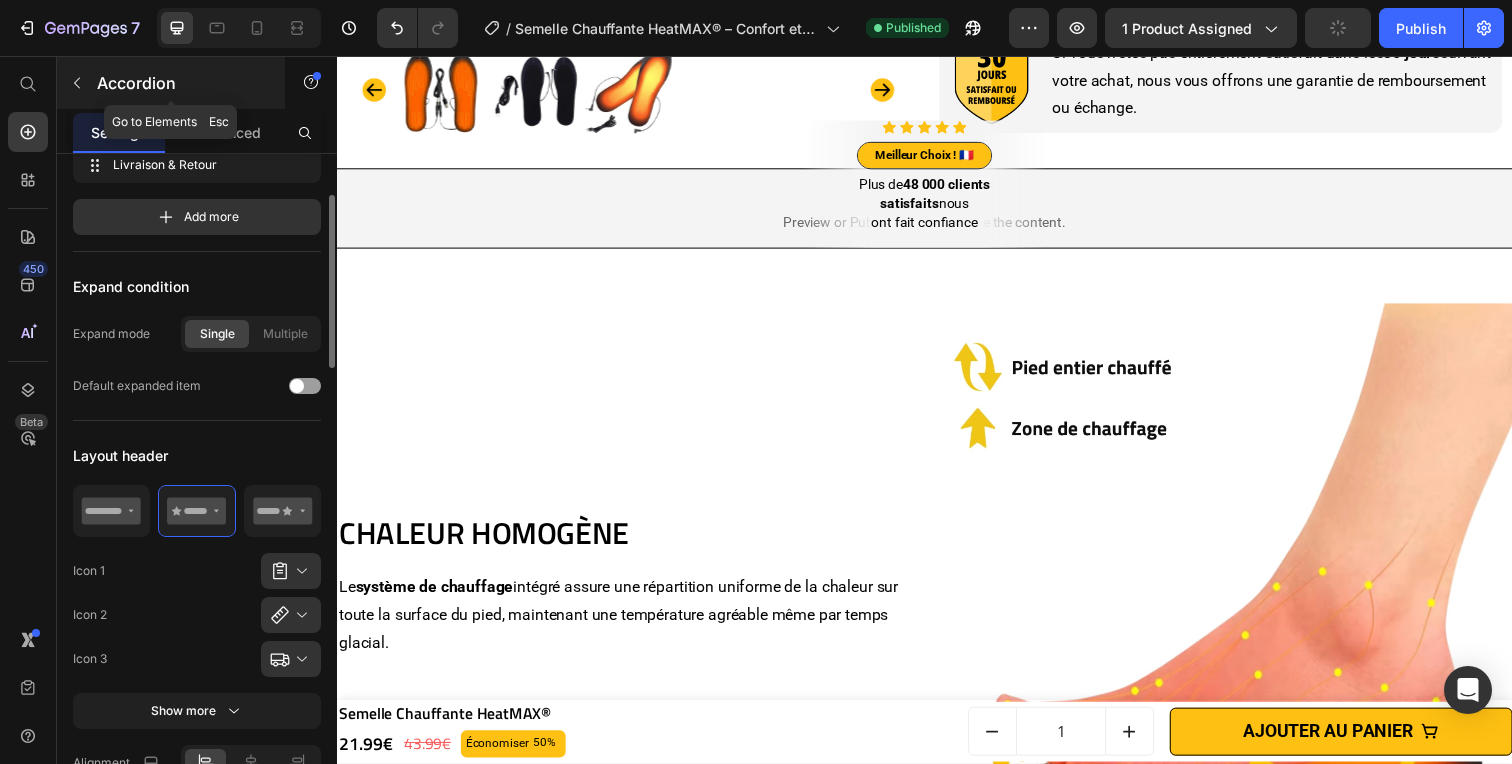 click at bounding box center (77, 83) 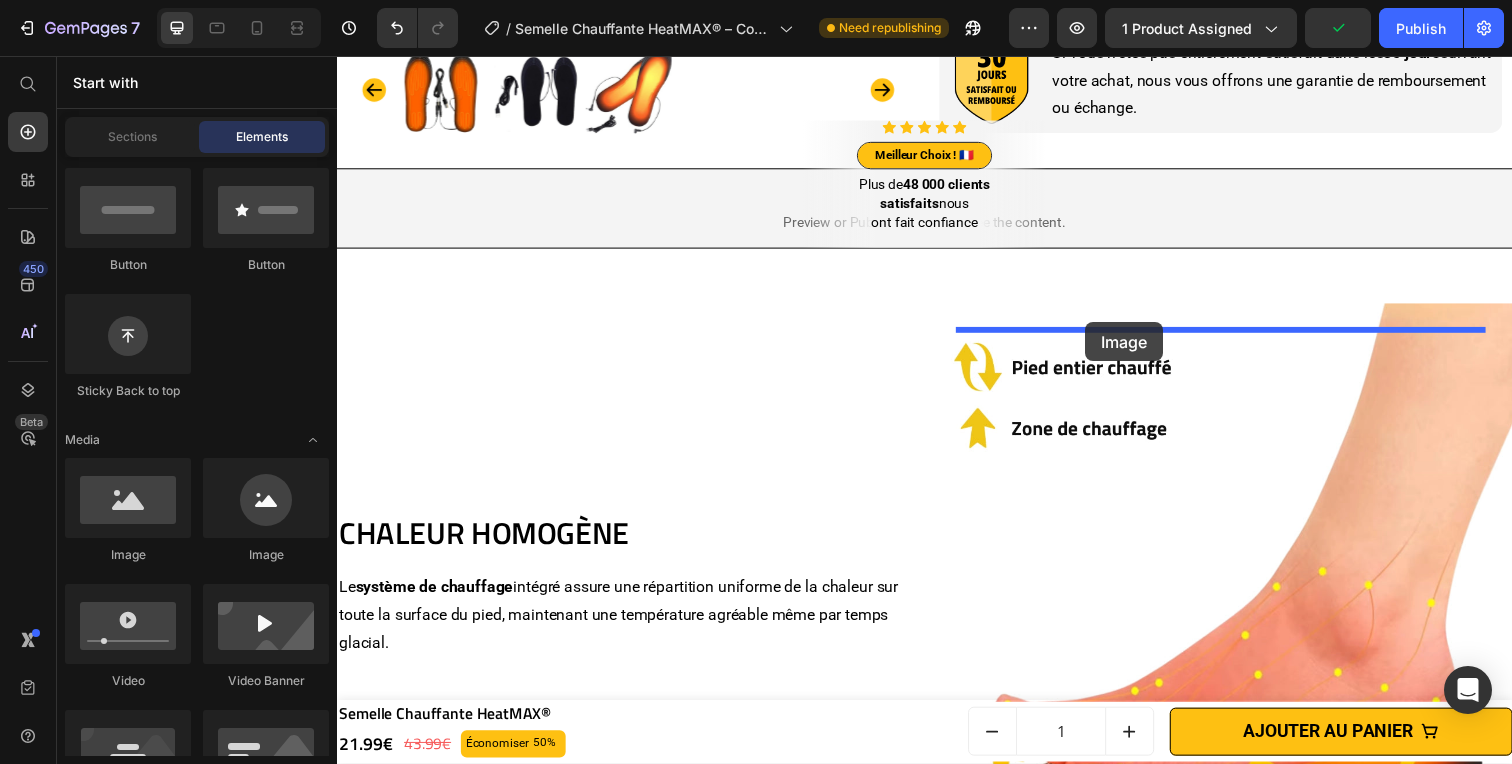 drag, startPoint x: 454, startPoint y: 571, endPoint x: 1101, endPoint y: 328, distance: 691.12805 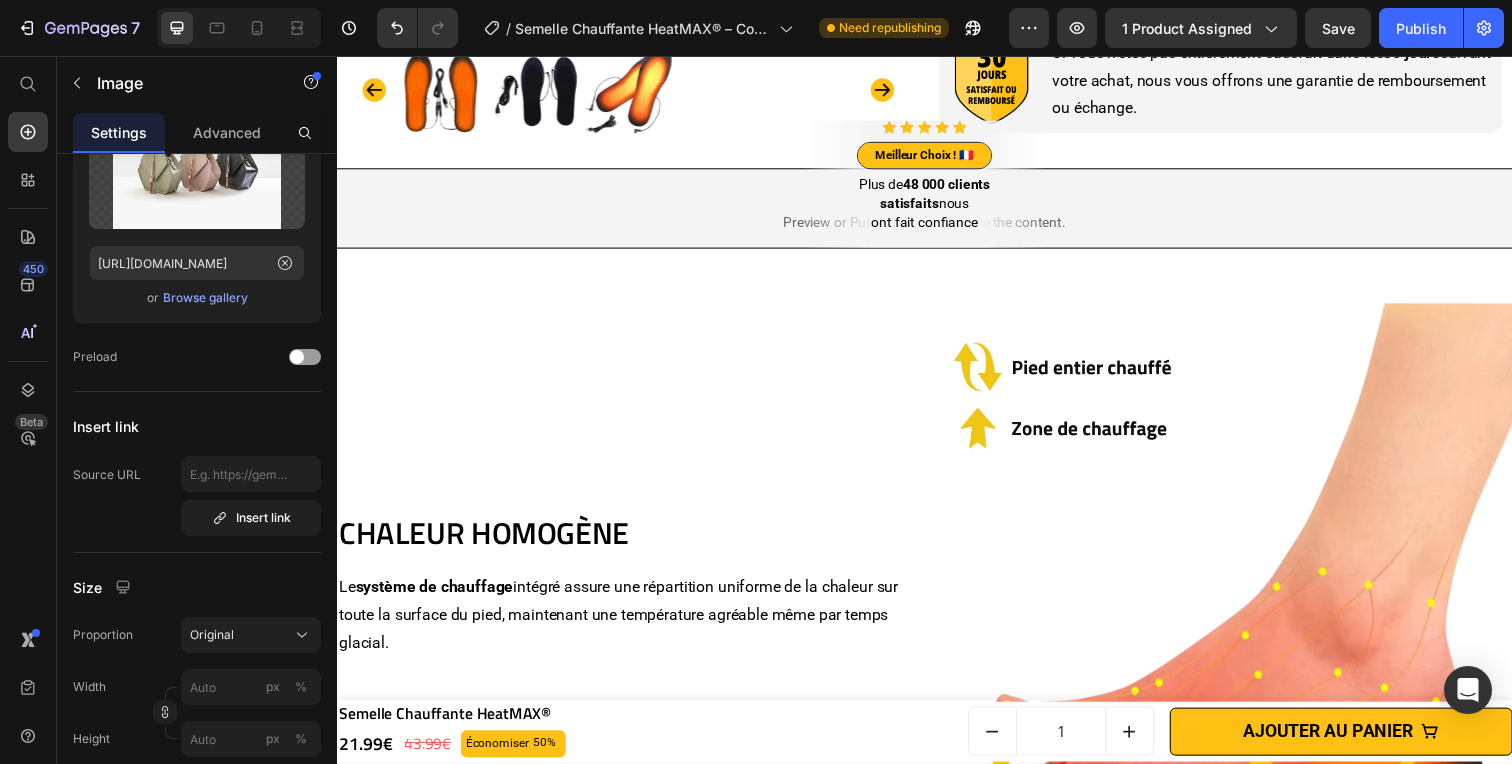 scroll, scrollTop: 0, scrollLeft: 0, axis: both 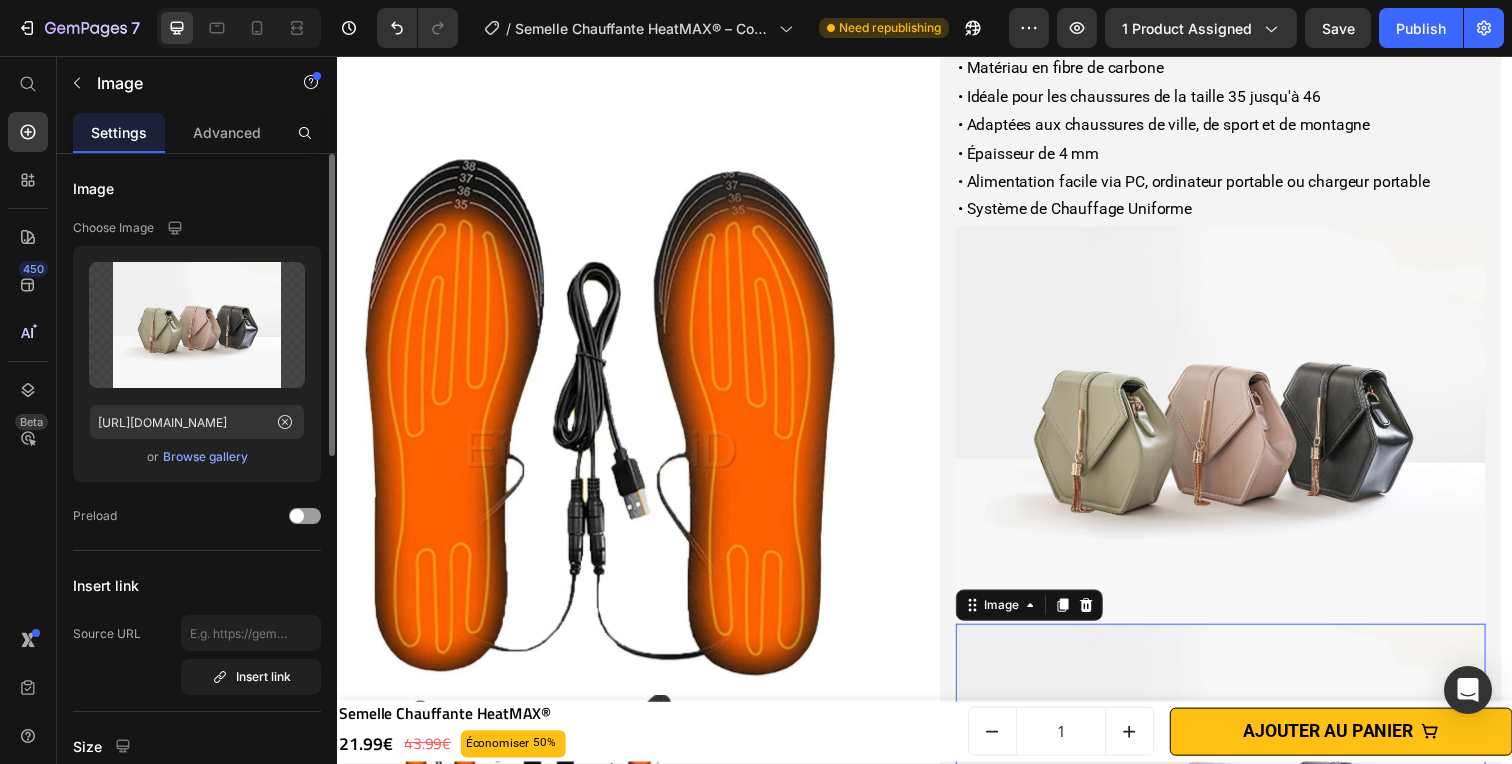click on "Browse gallery" at bounding box center [205, 457] 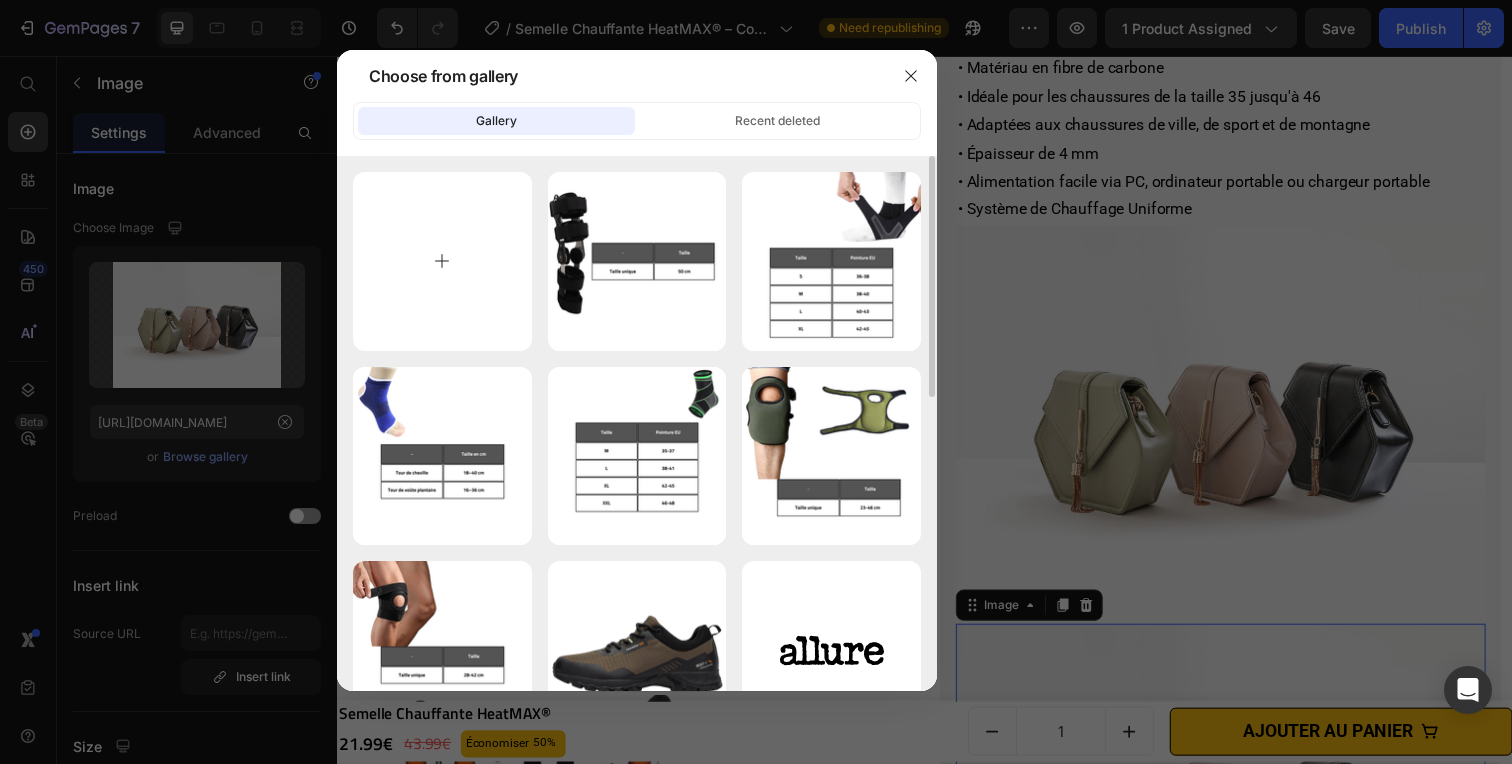 click at bounding box center (442, 261) 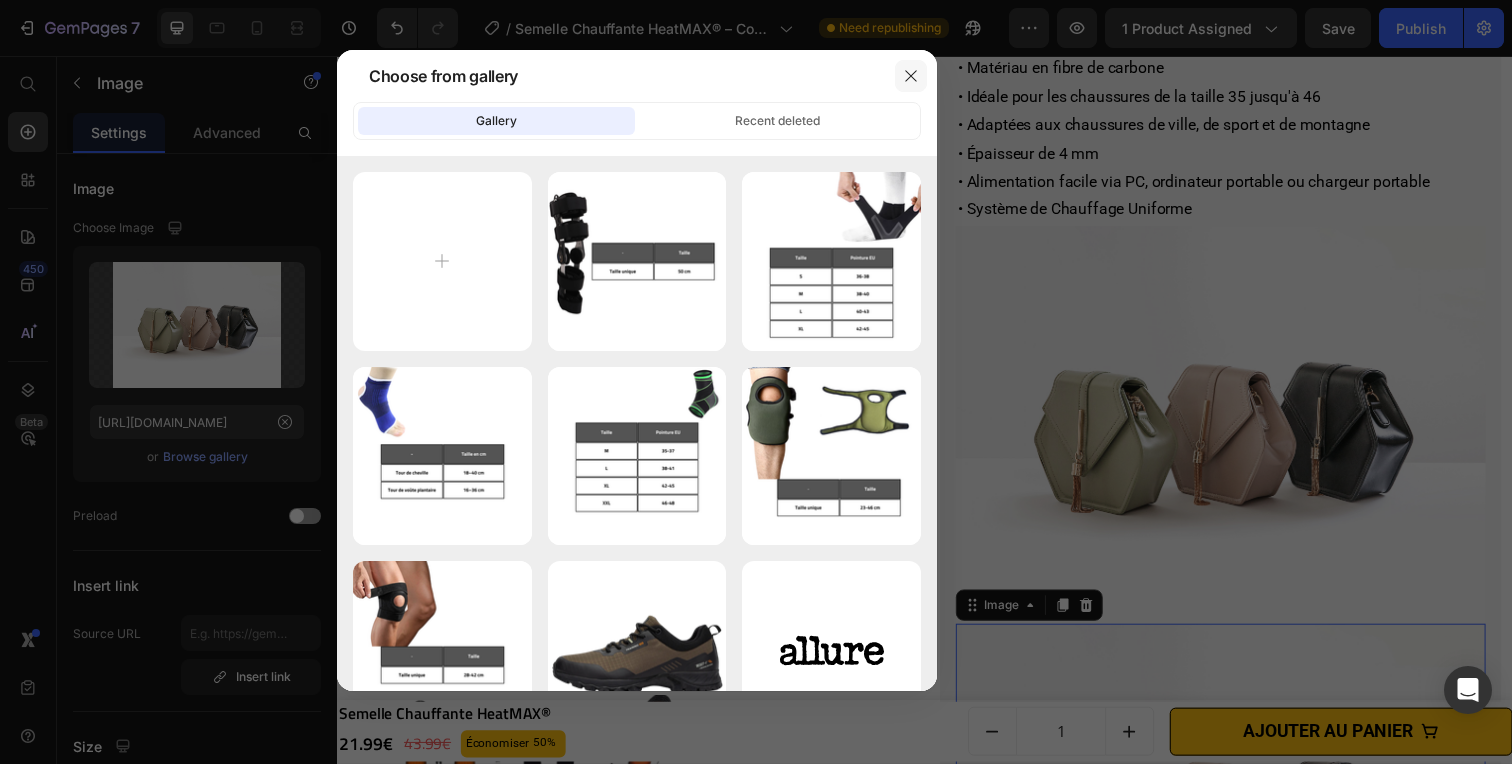 click 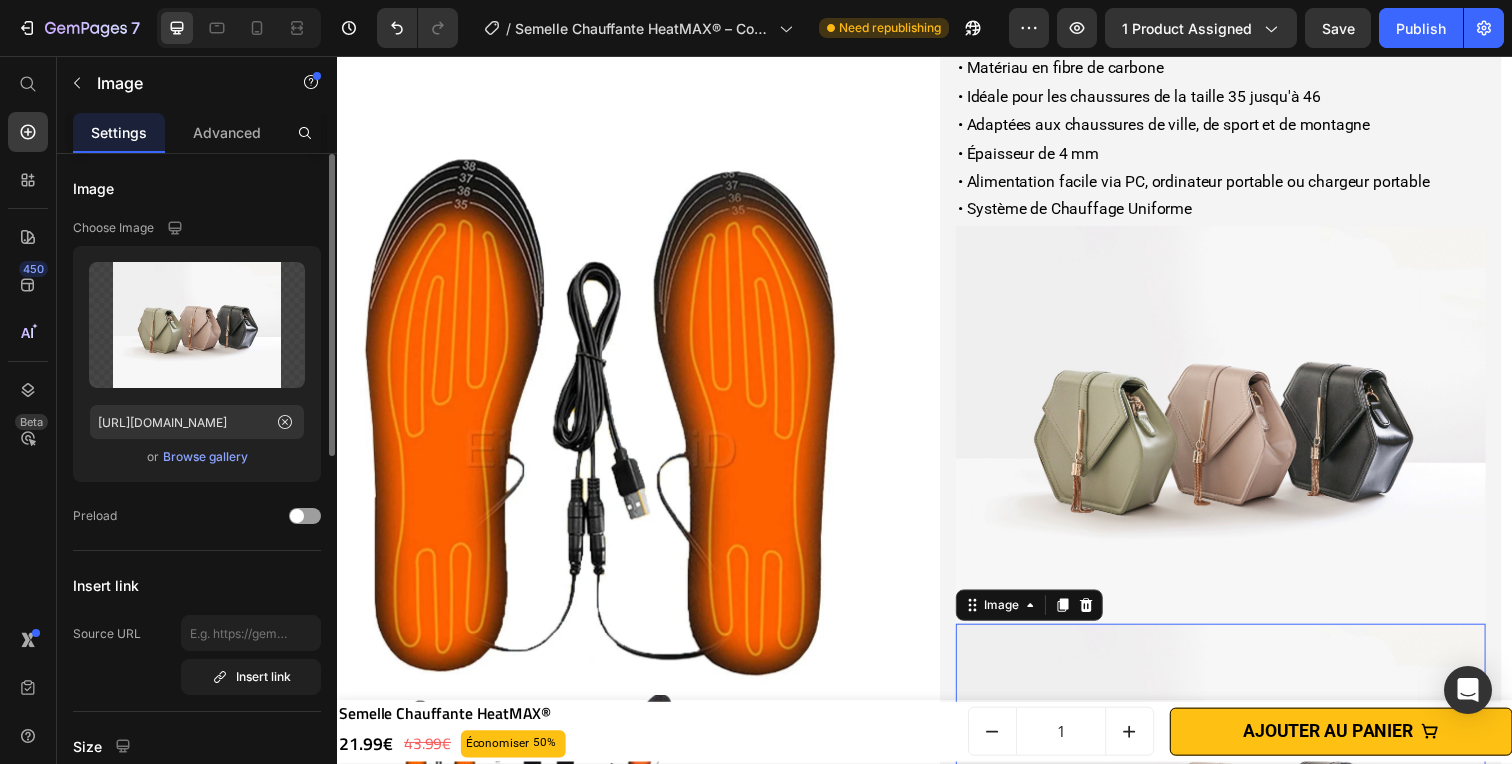 click on "Browse gallery" at bounding box center [205, 457] 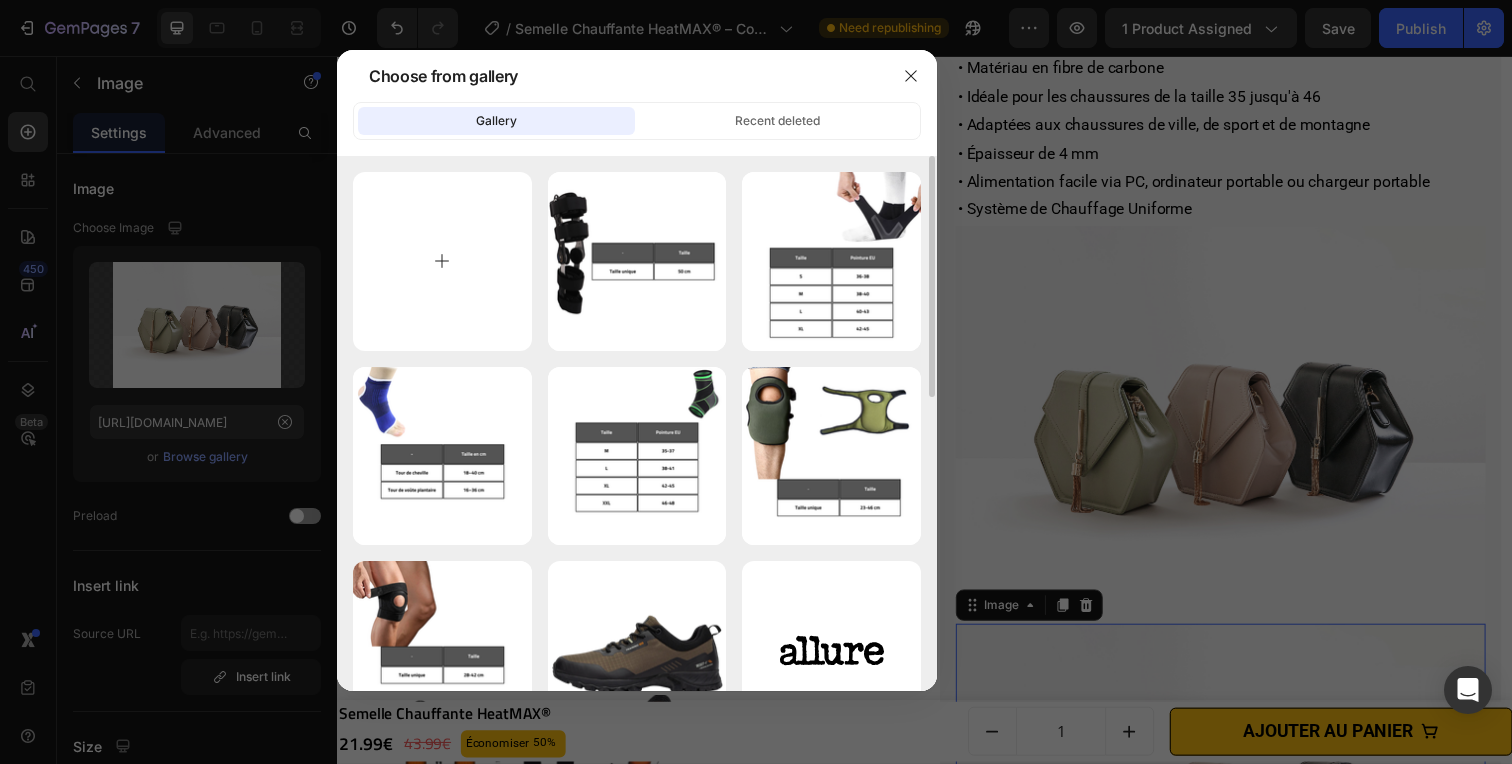 click at bounding box center (442, 261) 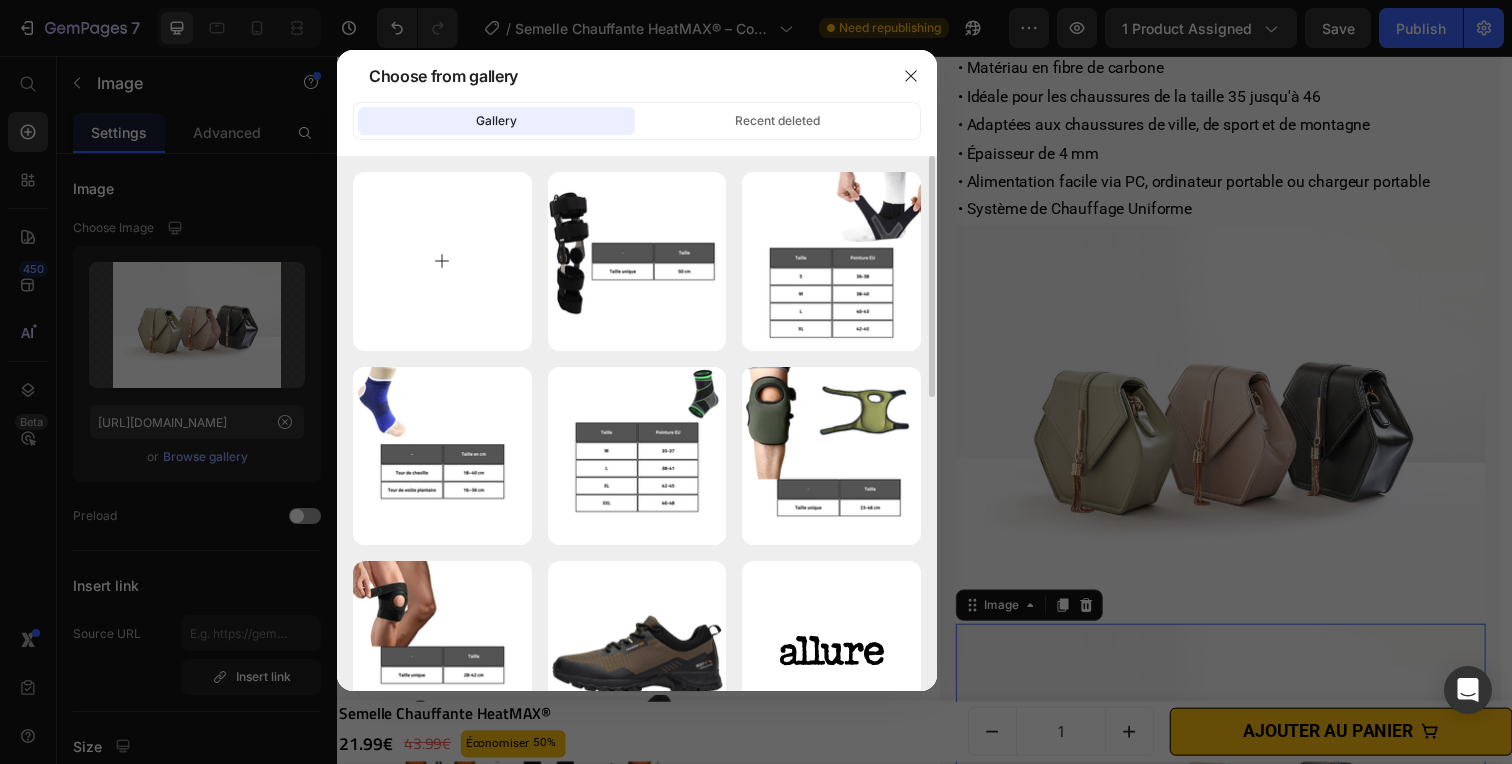 type on "C:\fakepath\Semelle Chauffante HeatMAX® (2).png" 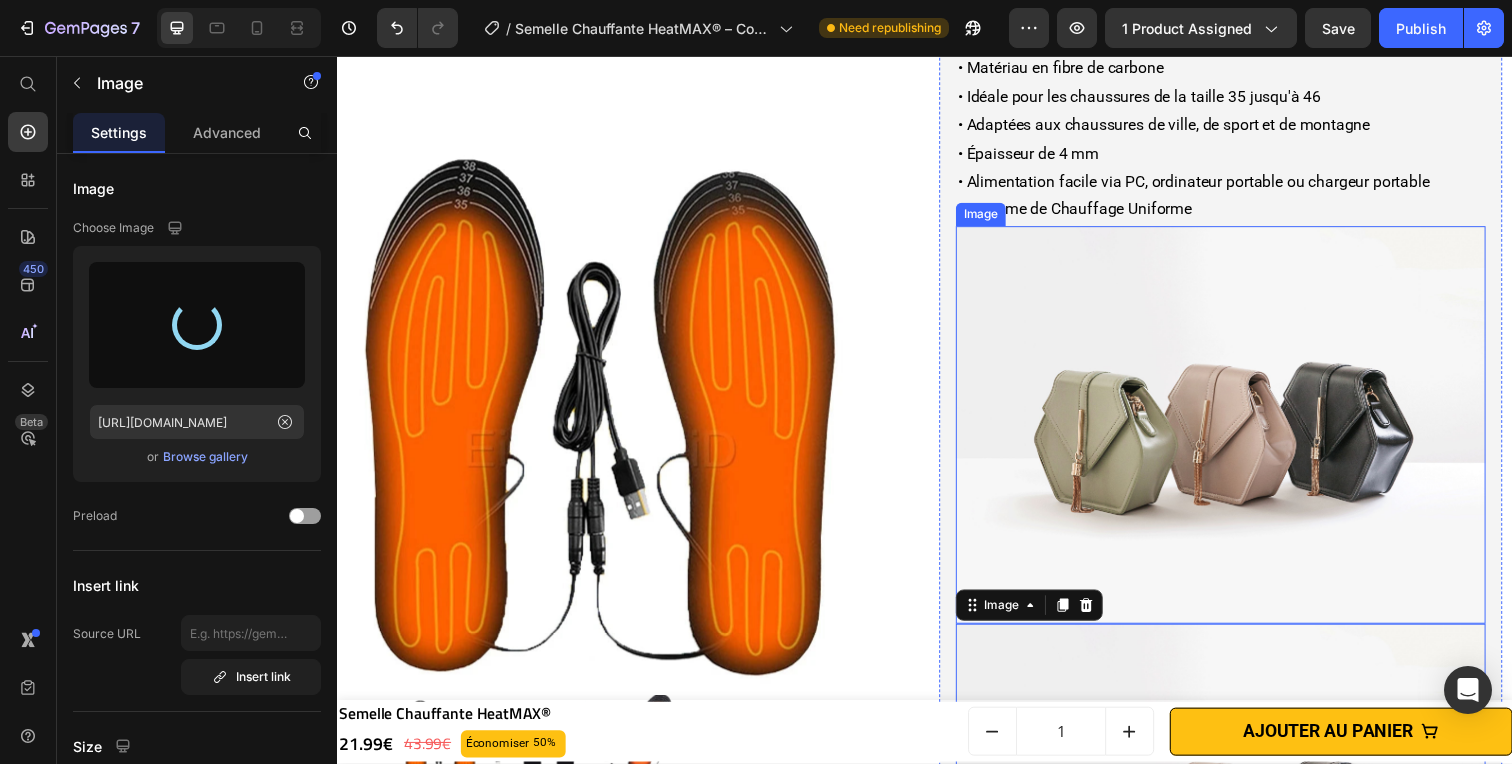 type on "[URL][DOMAIN_NAME]" 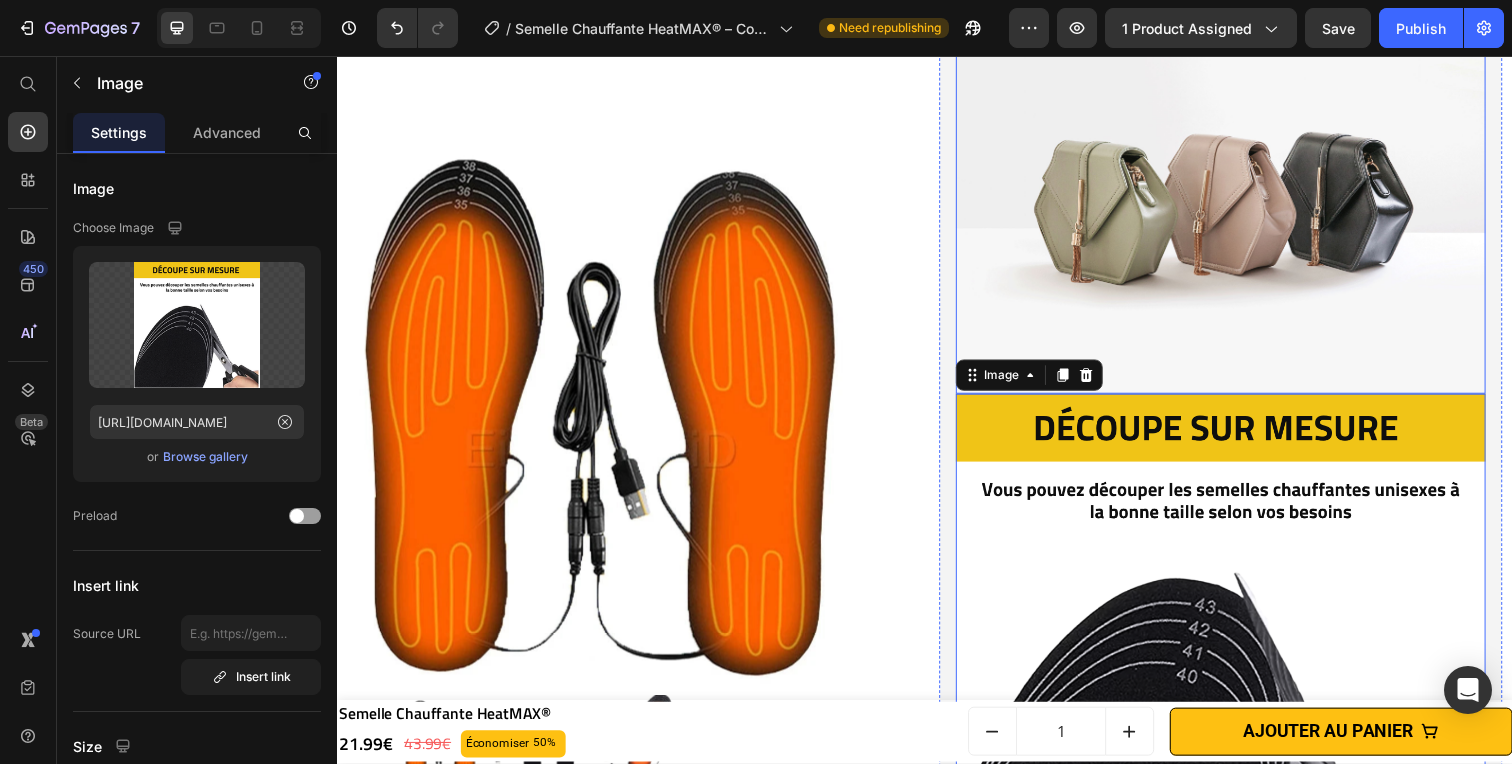 scroll, scrollTop: 1682, scrollLeft: 0, axis: vertical 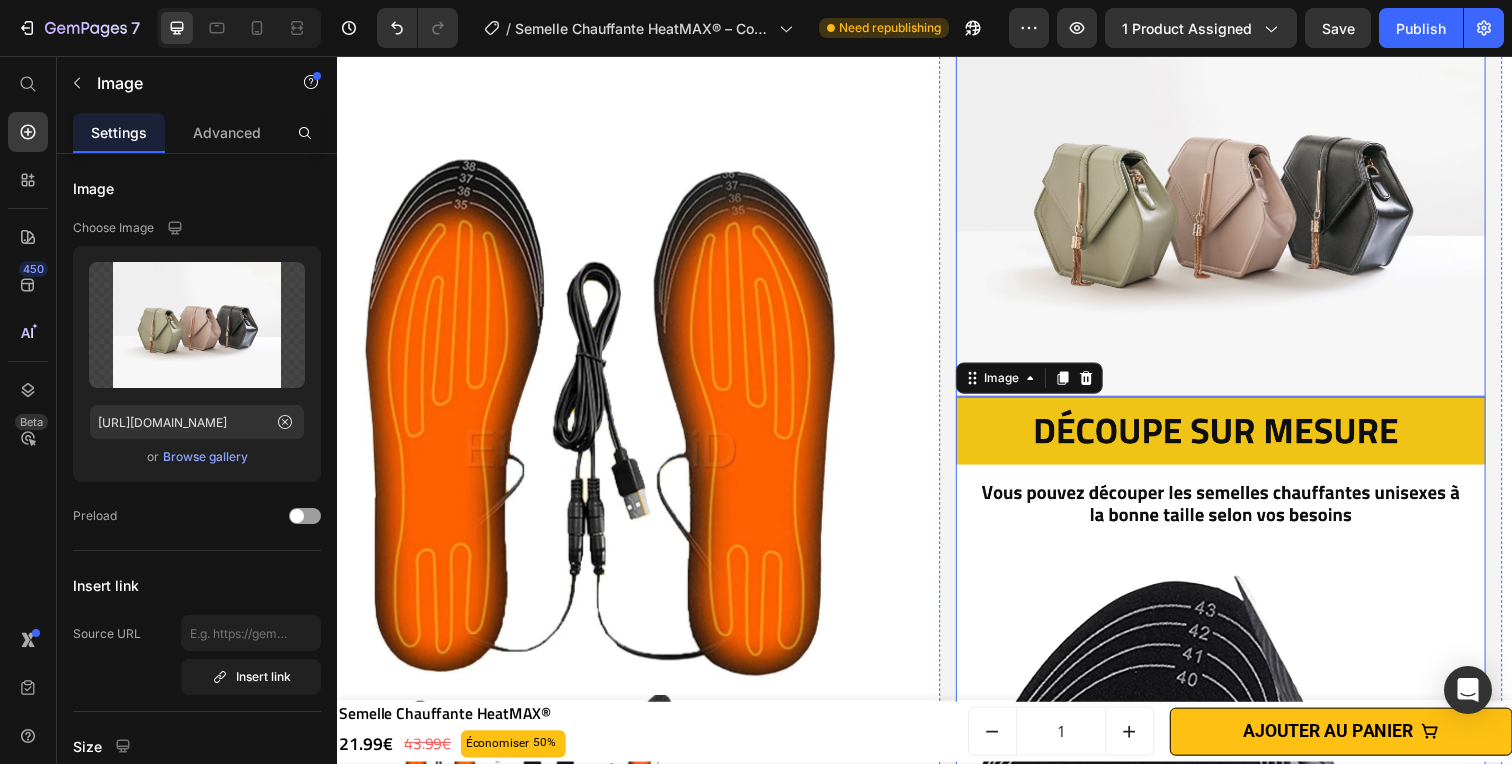 click at bounding box center (1239, 201) 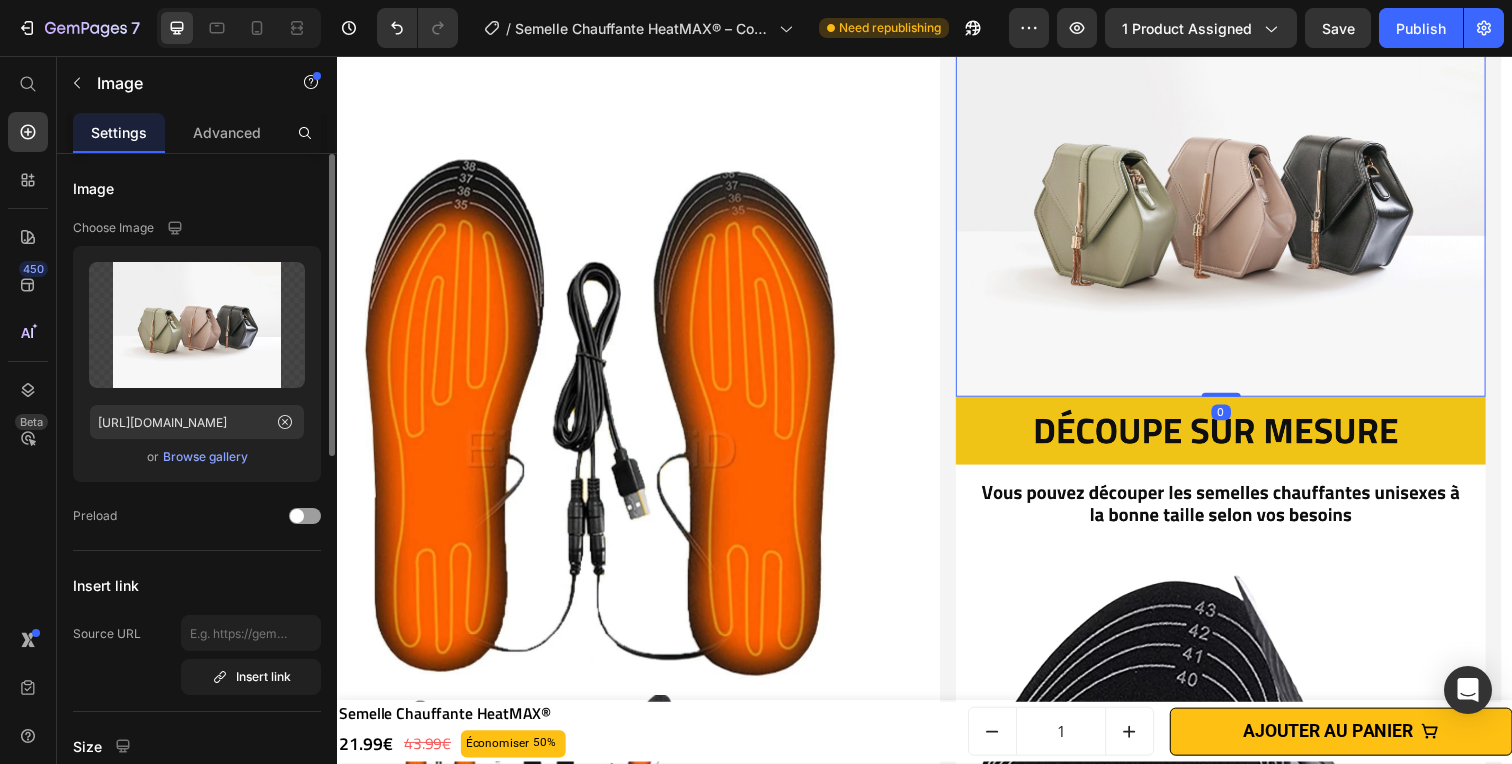 click on "Browse gallery" at bounding box center (205, 457) 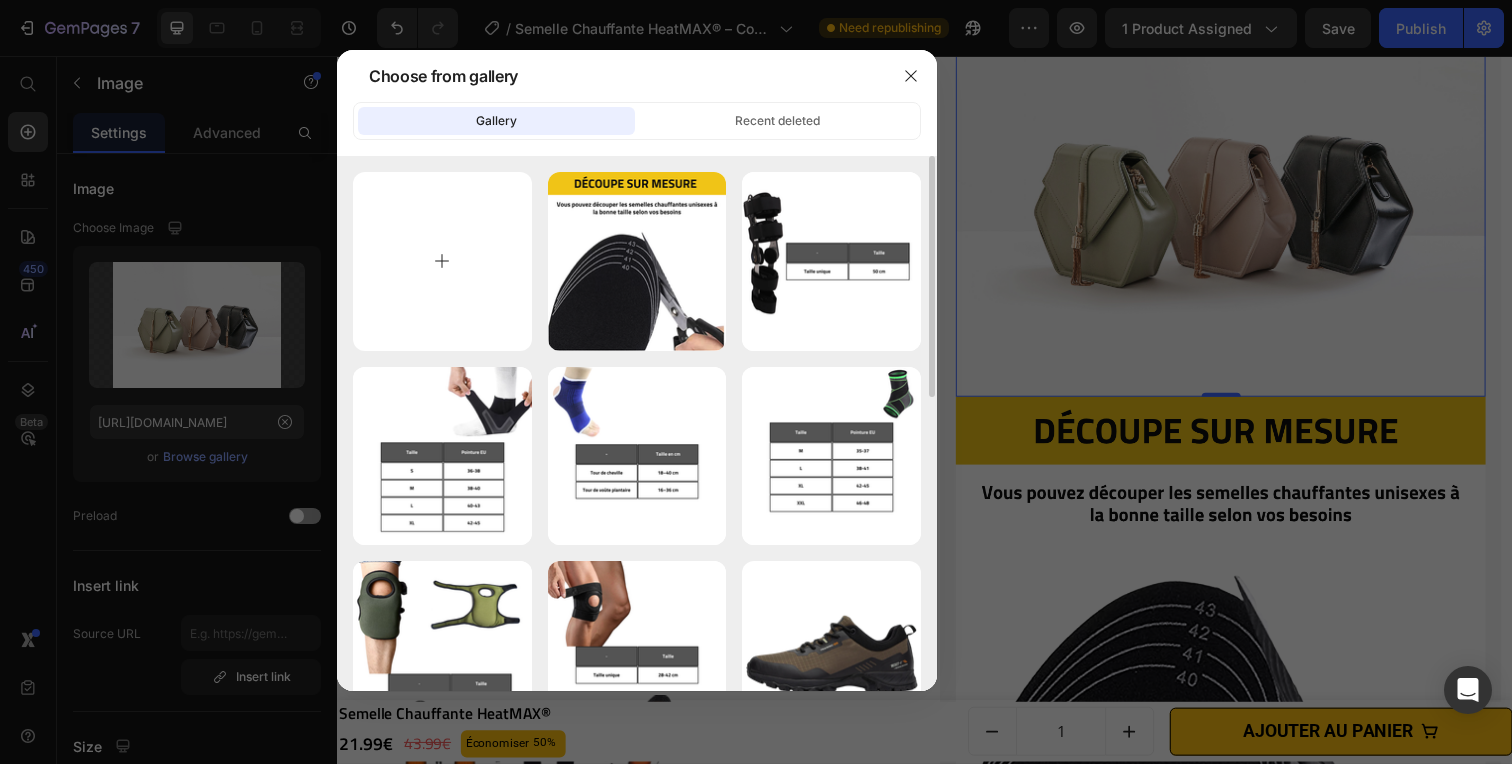 click at bounding box center (442, 261) 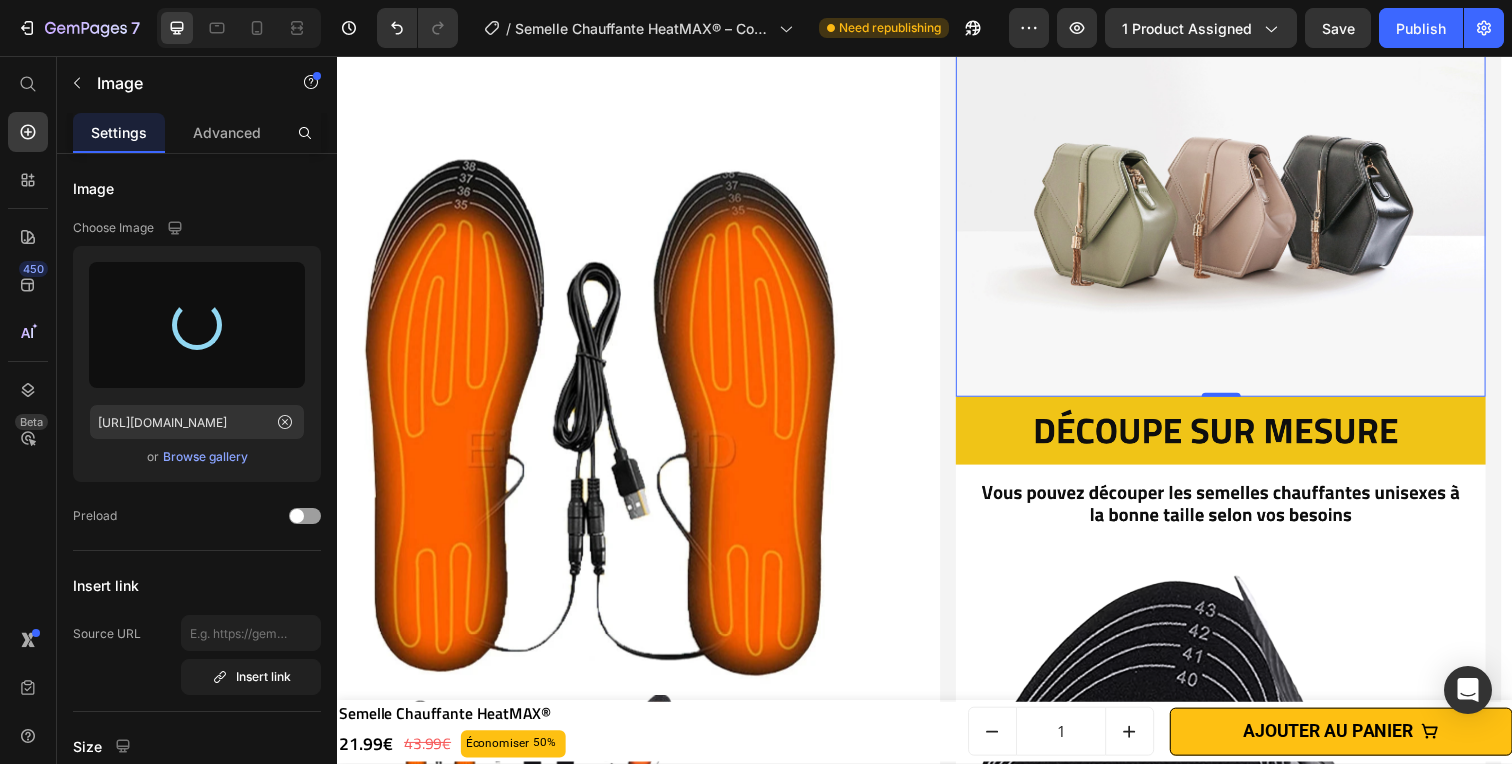 type on "[URL][DOMAIN_NAME]" 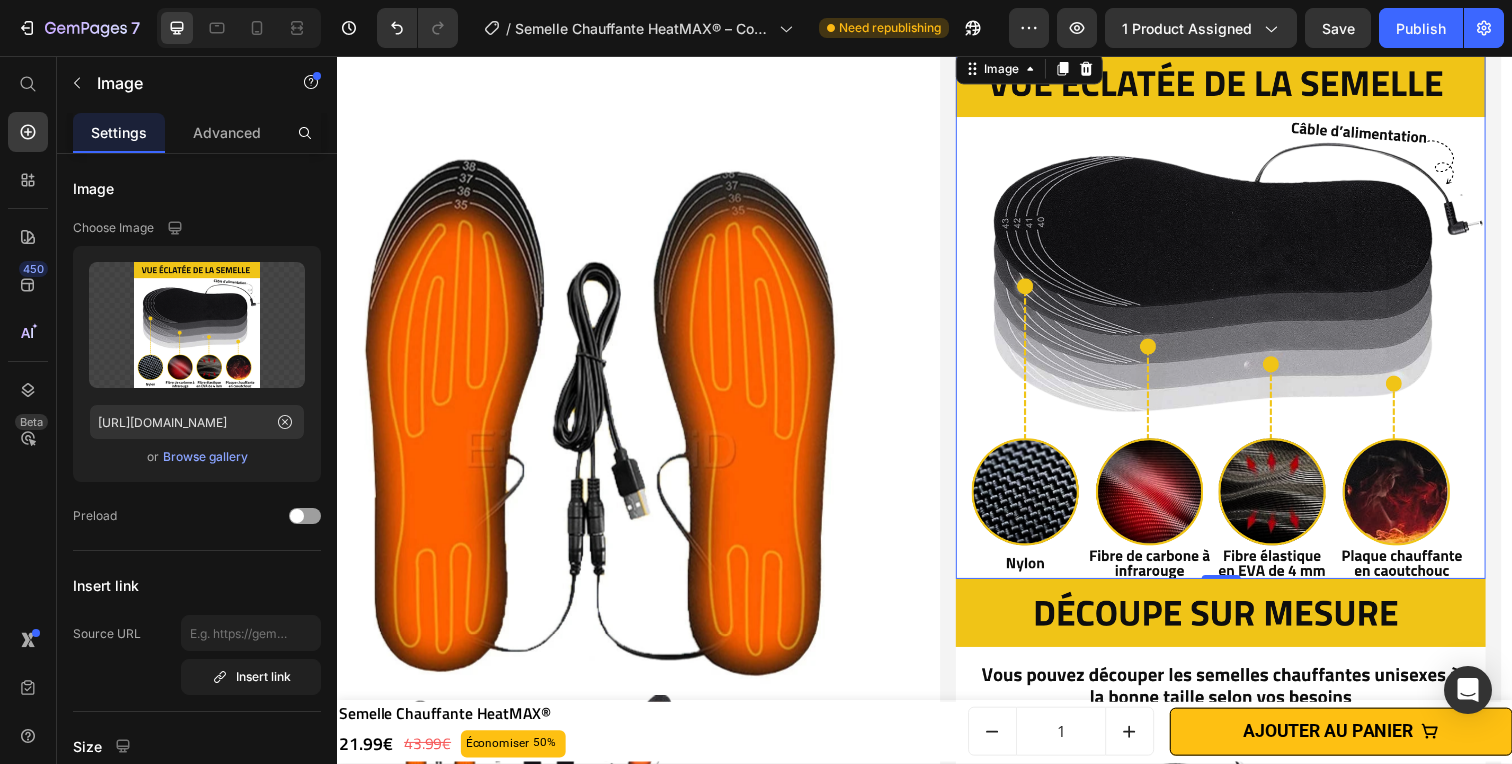 scroll, scrollTop: 1619, scrollLeft: 0, axis: vertical 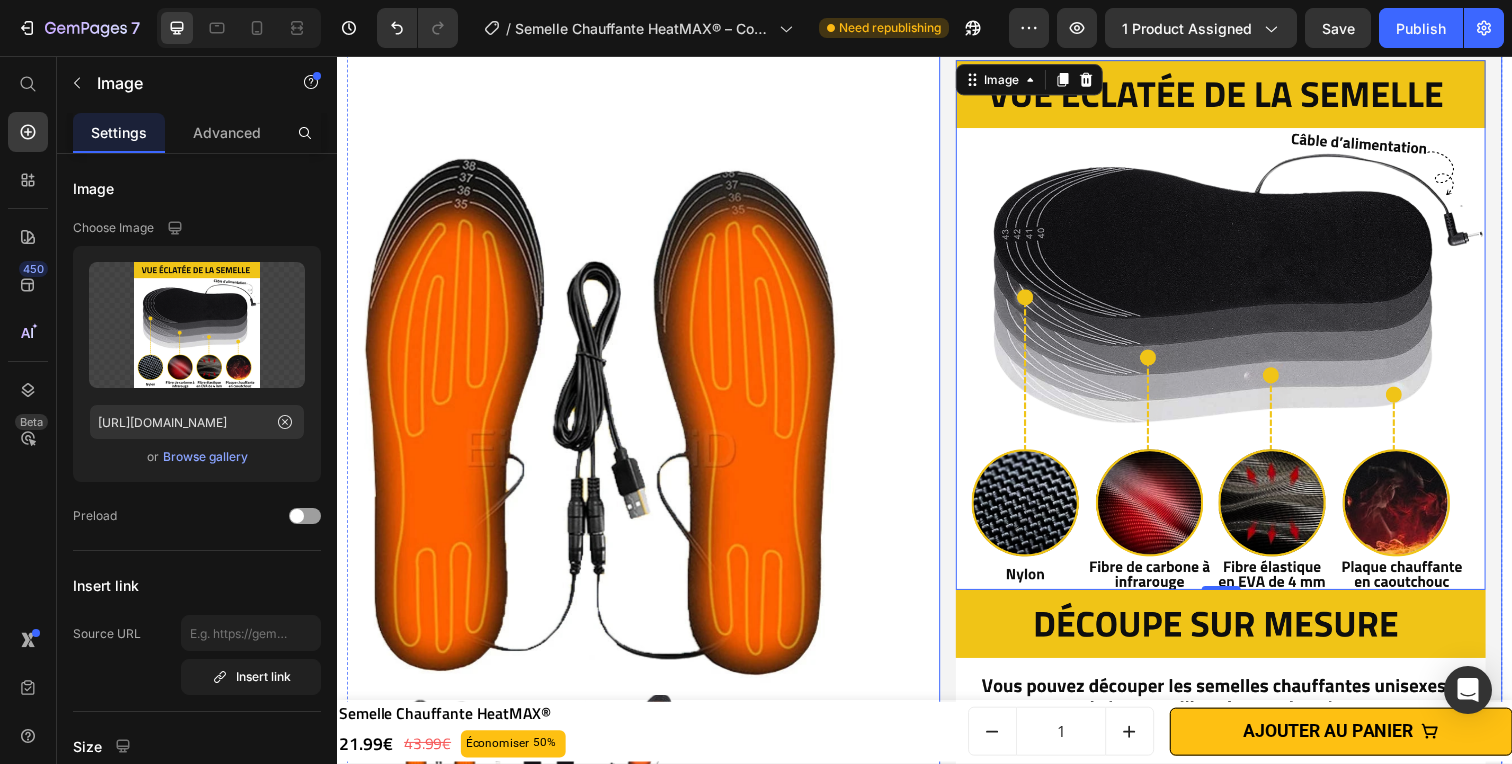 click on "• Légèreté Extrême  • Matériau en fibre de carbone • Idéale pour les chaussures de la taille 35 jusqu'à 46 • Adaptées aux chaussures de ville, de sport et de montagne • Épaisseur de 4 mm • Alimentation facile via PC, ordinateur portable ou chargeur portable • Système de Chauffage Uniforme Text block Image   0 Image" at bounding box center [1239, 496] 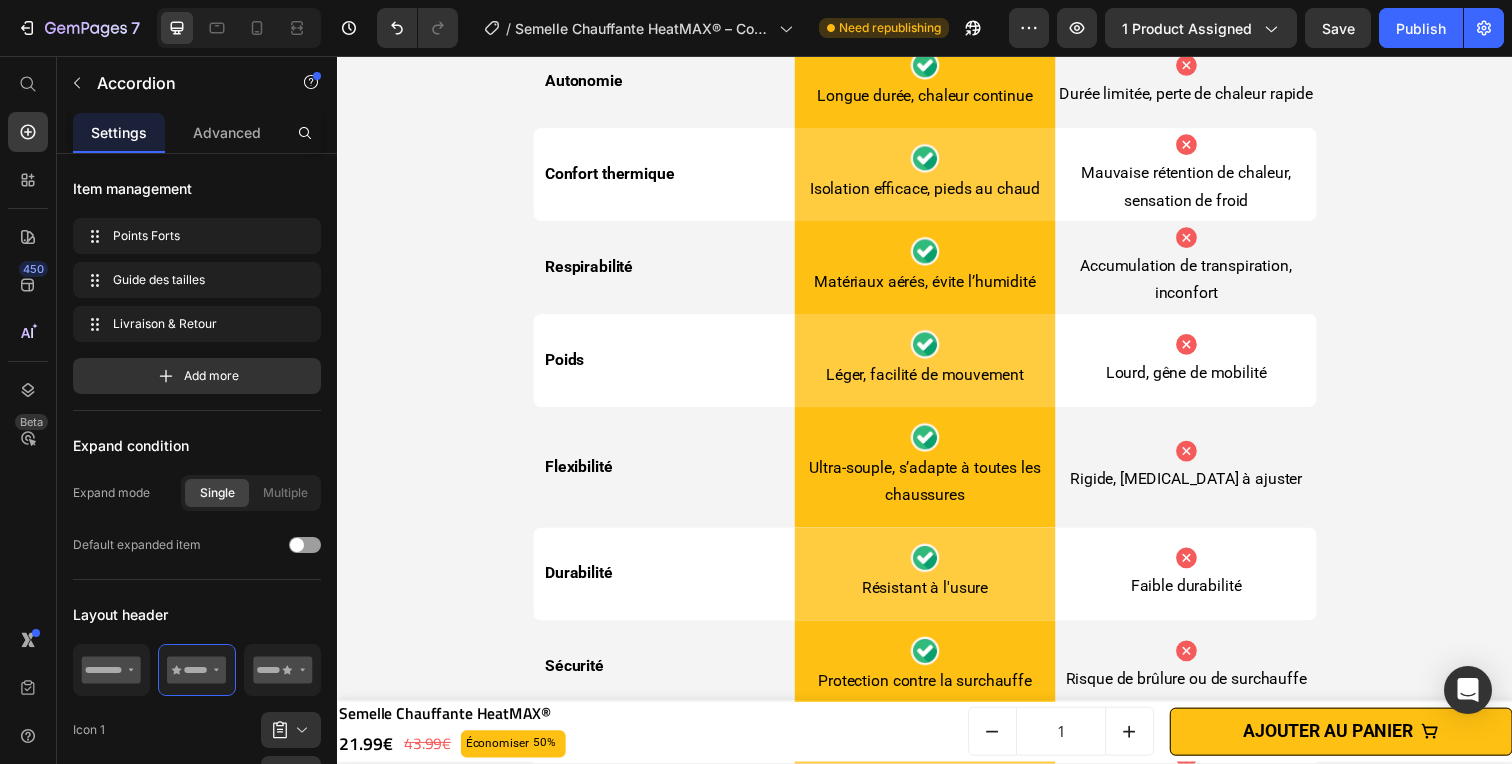 scroll, scrollTop: 6773, scrollLeft: 0, axis: vertical 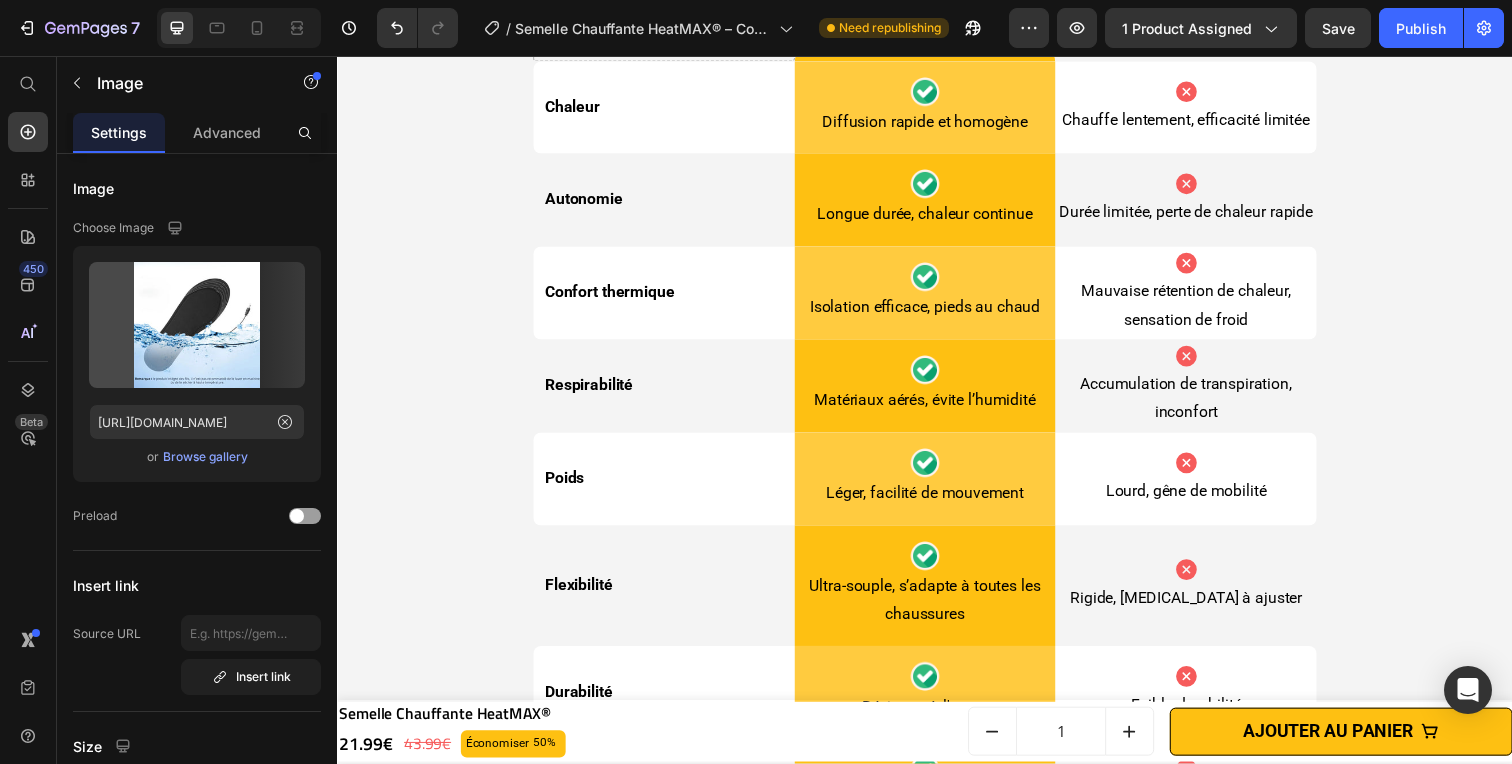 click at bounding box center (638, -268) 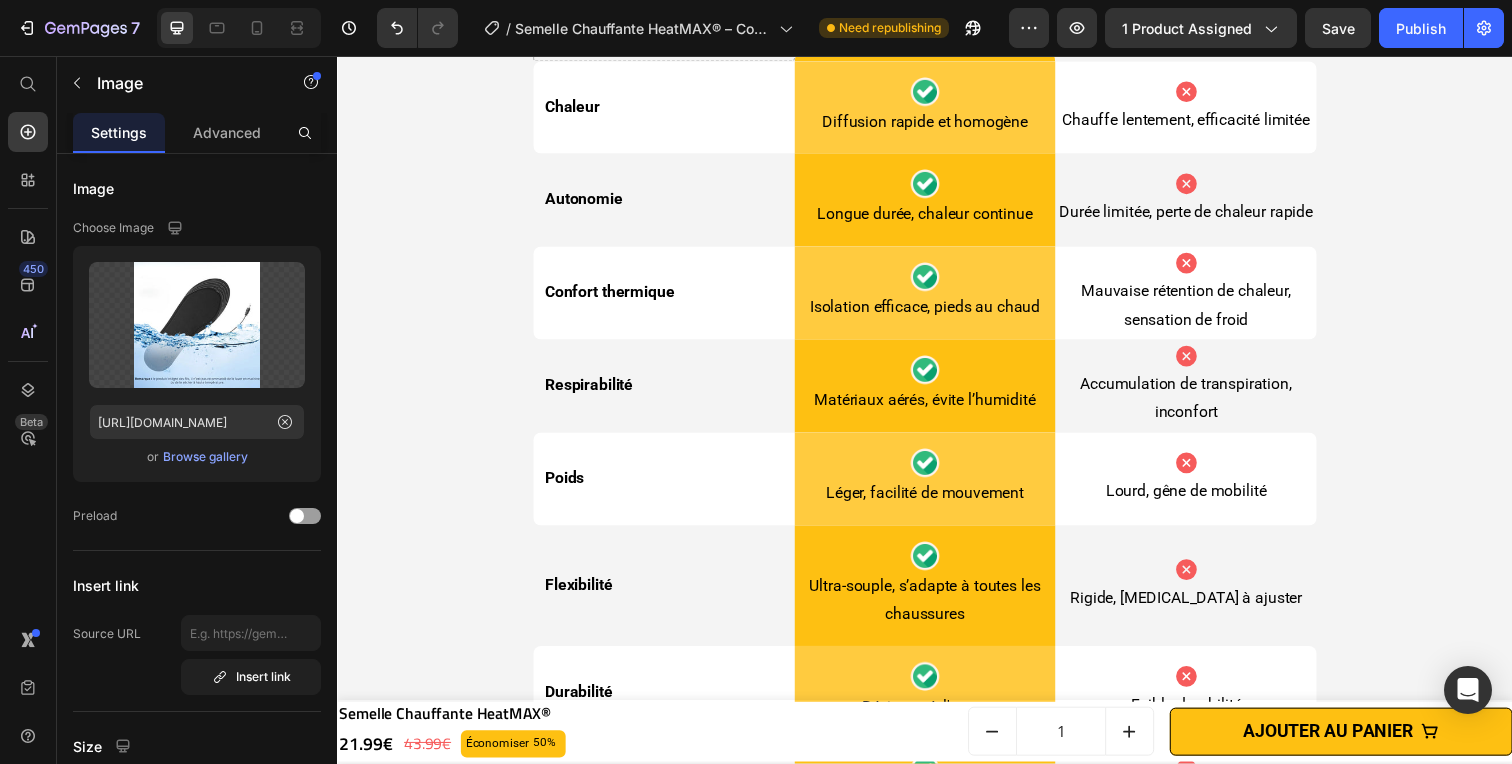 click at bounding box center (638, -268) 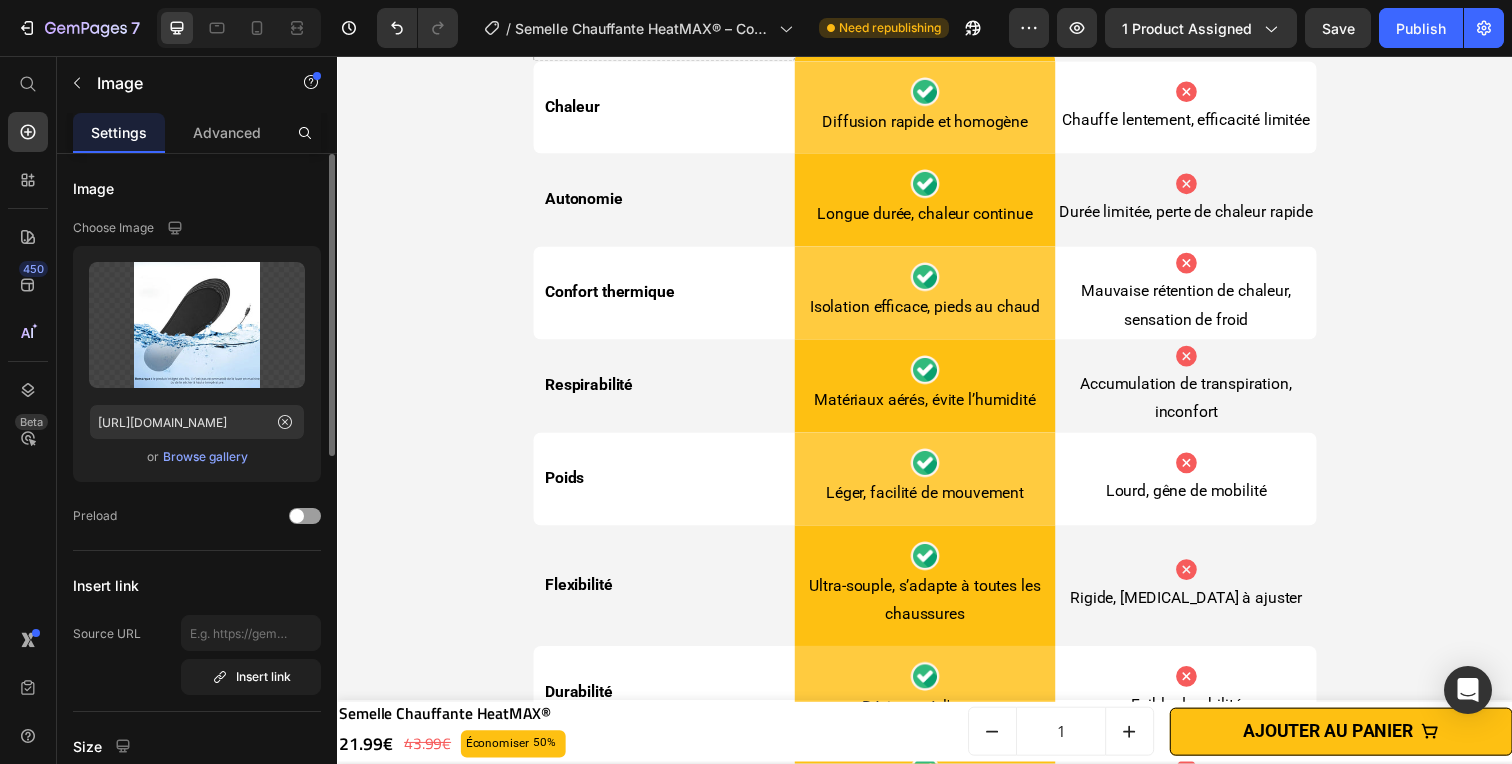 click on "Browse gallery" at bounding box center (205, 457) 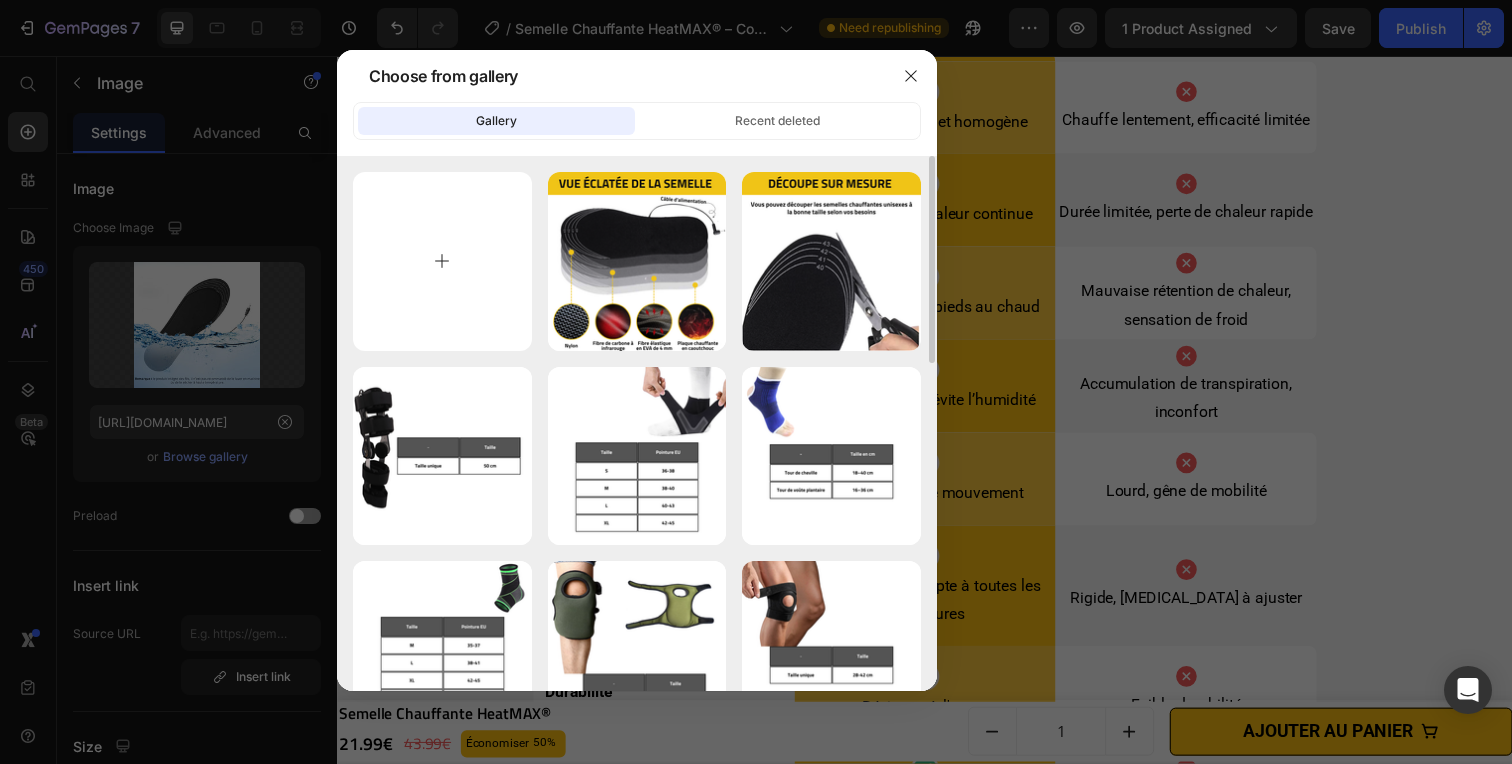 click at bounding box center (442, 261) 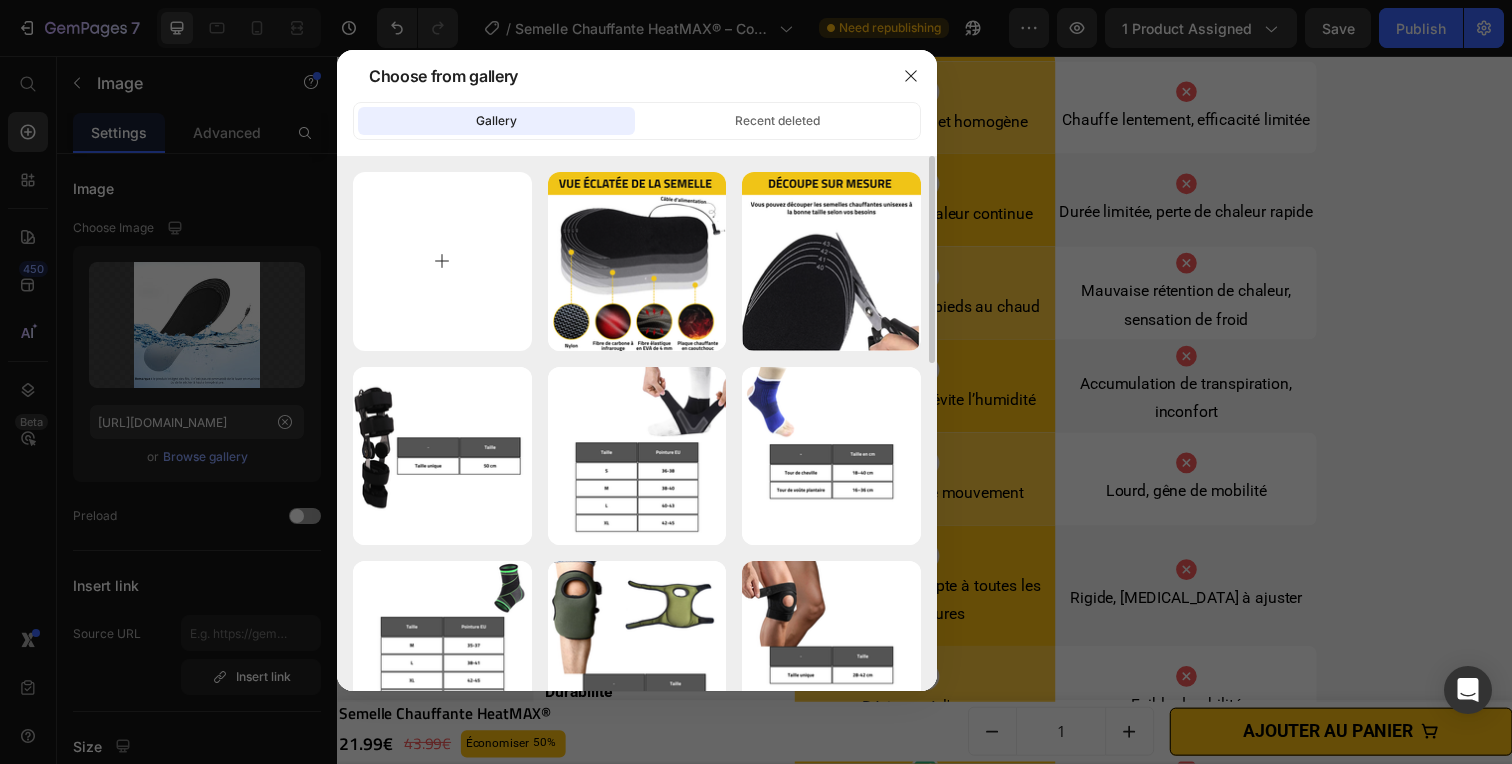 type on "C:\fakepath\Semelle Chauffante HeatMAX®.webp" 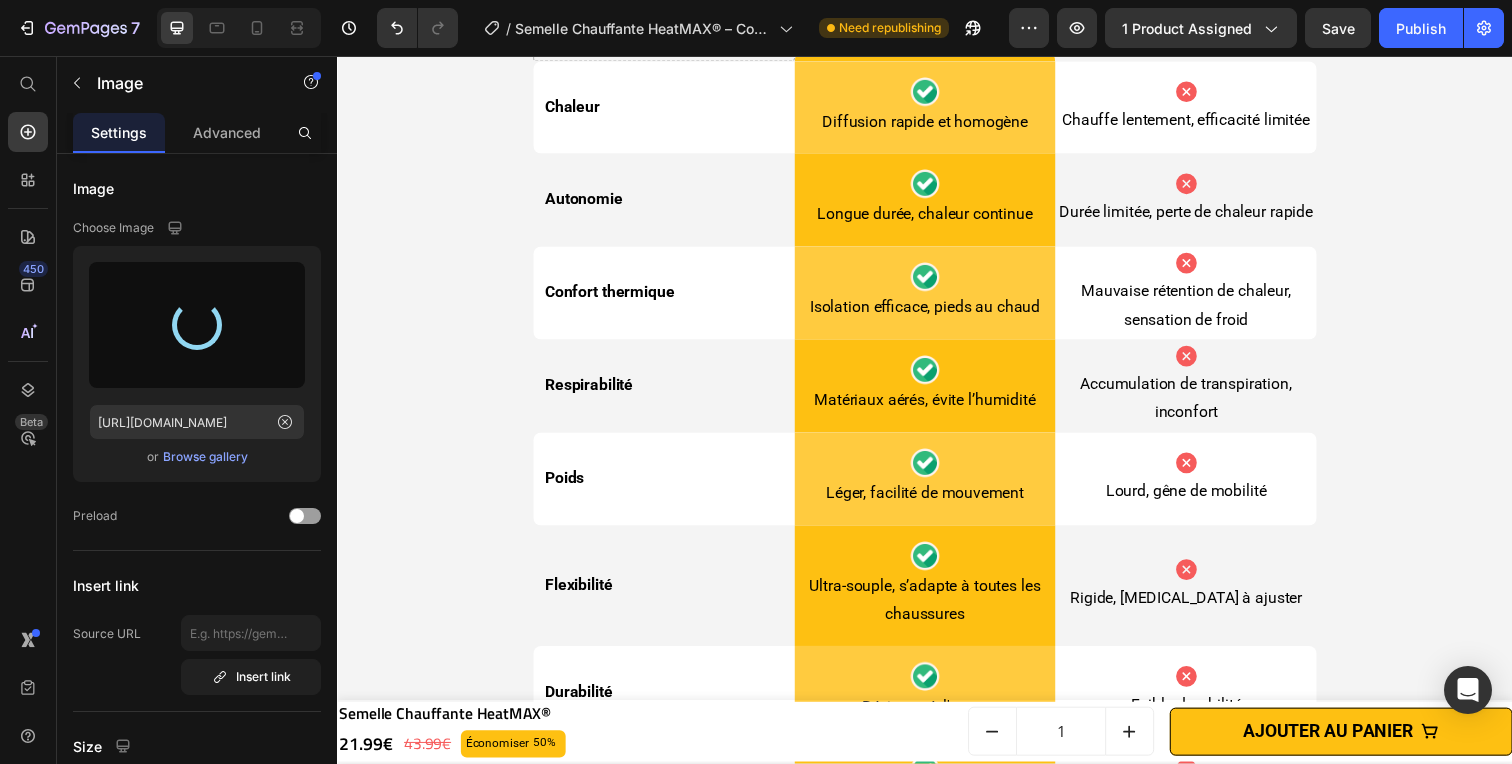 type on "[URL][DOMAIN_NAME]" 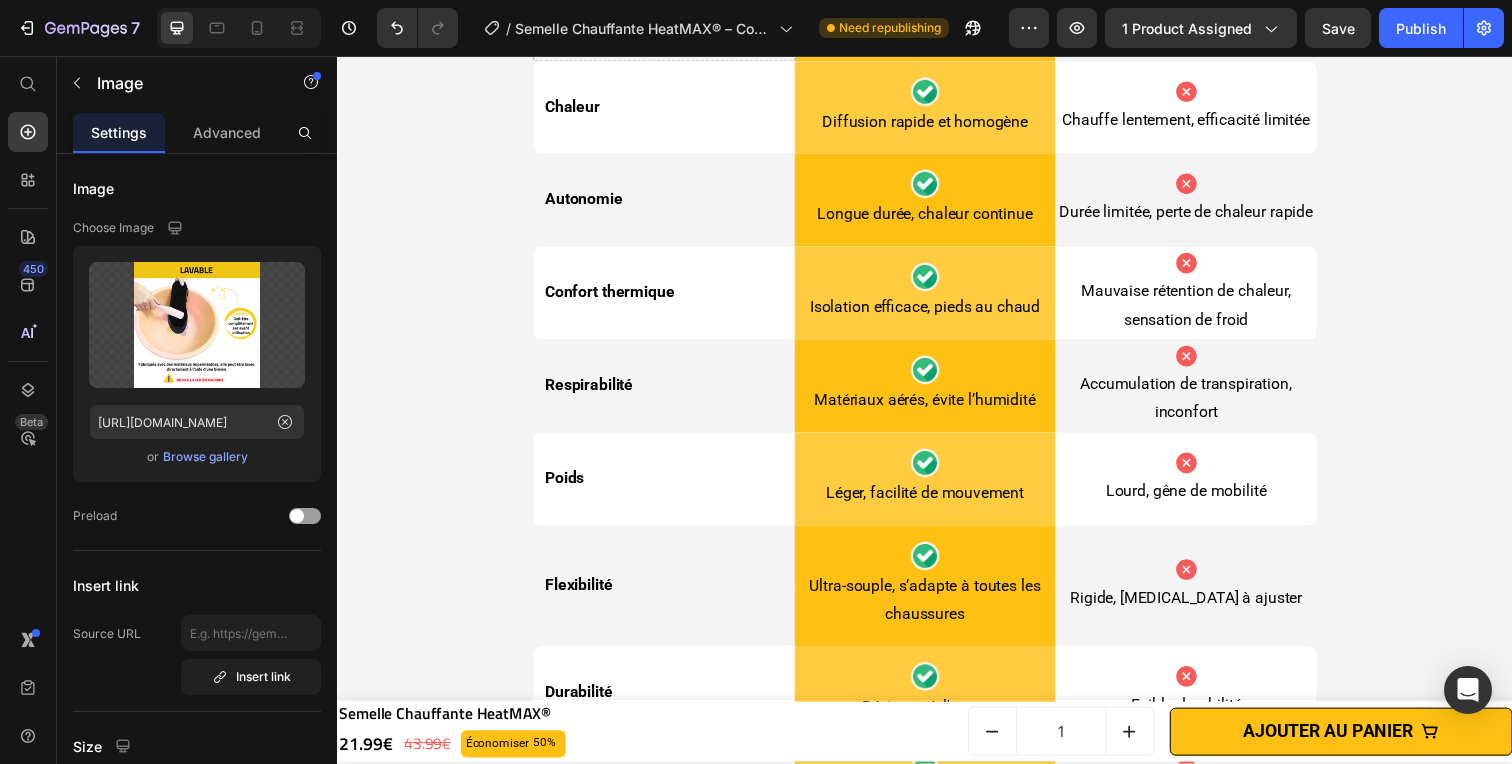 click on "ENTRETIEN FACILE" at bounding box center (1236, -307) 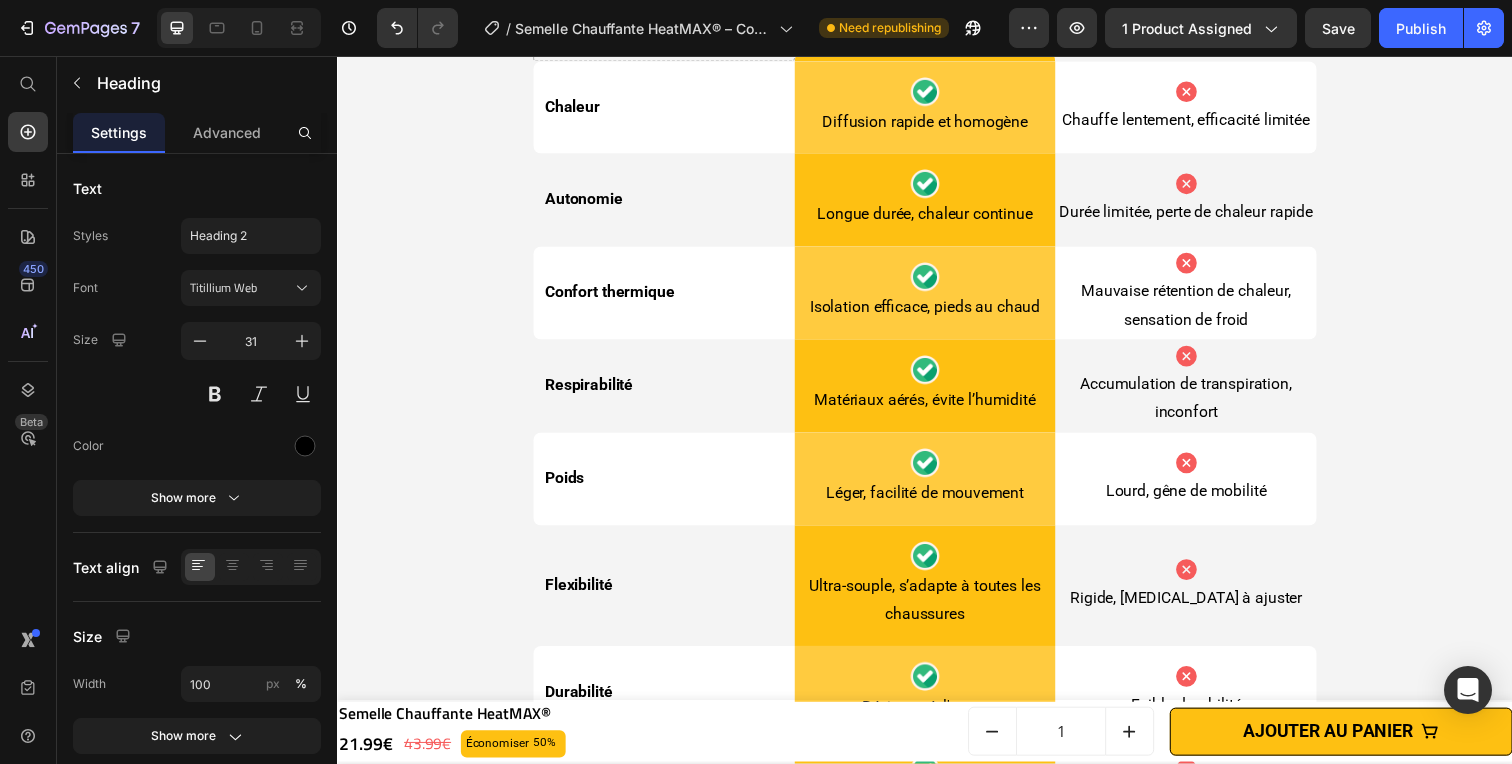 click on "ENTRETIEN FACILE" at bounding box center [1236, -307] 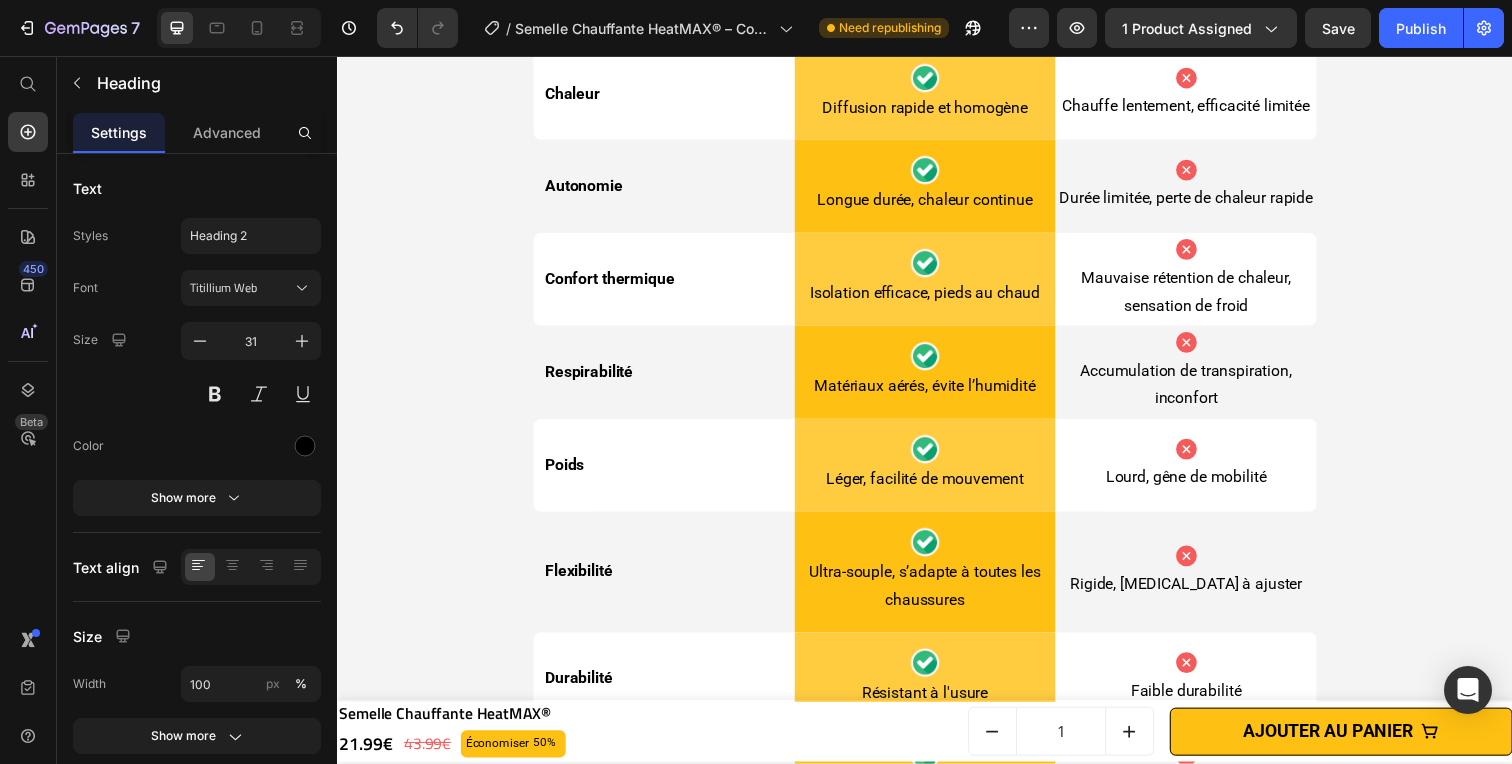 scroll, scrollTop: 6819, scrollLeft: 0, axis: vertical 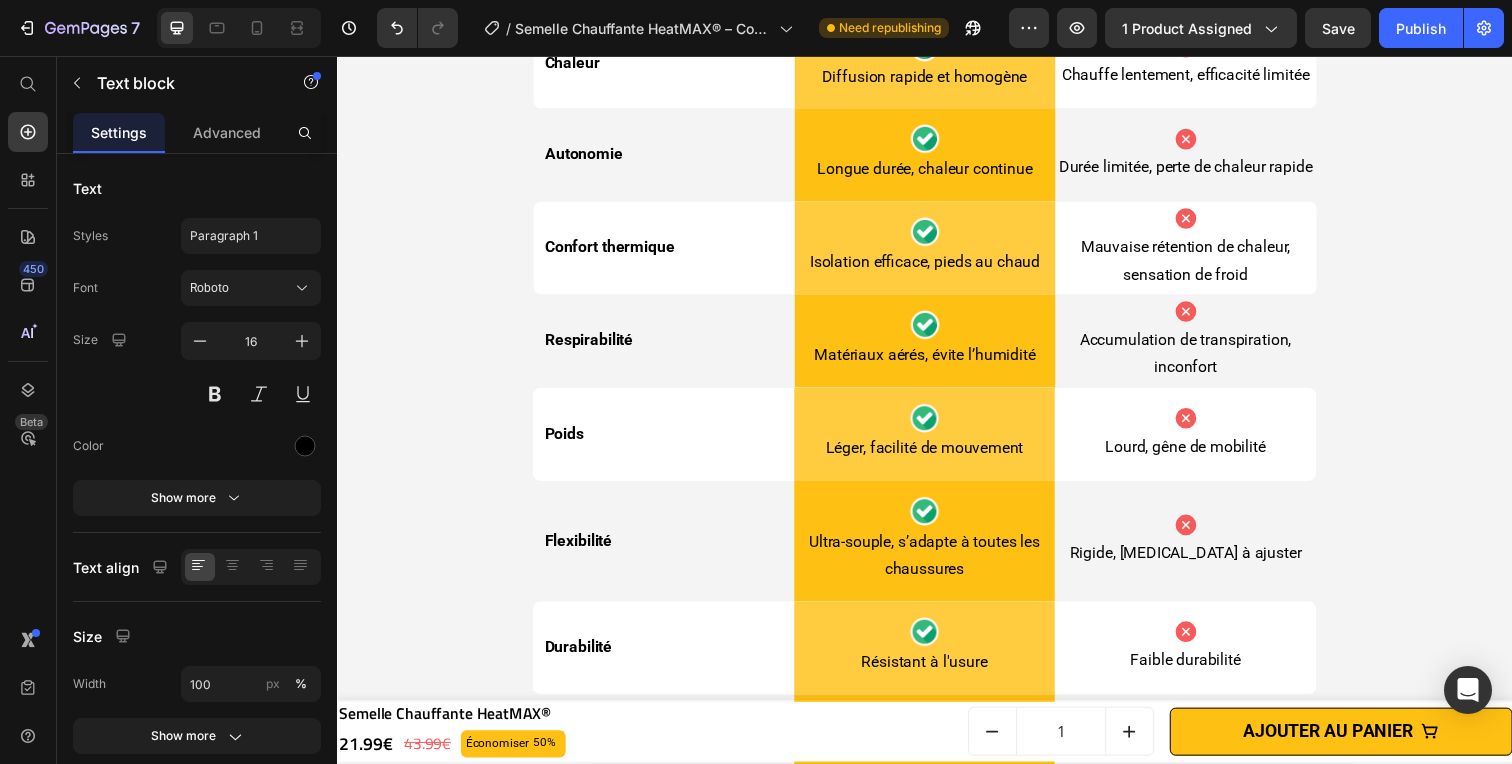 click on "Ces semelles" at bounding box center [995, -299] 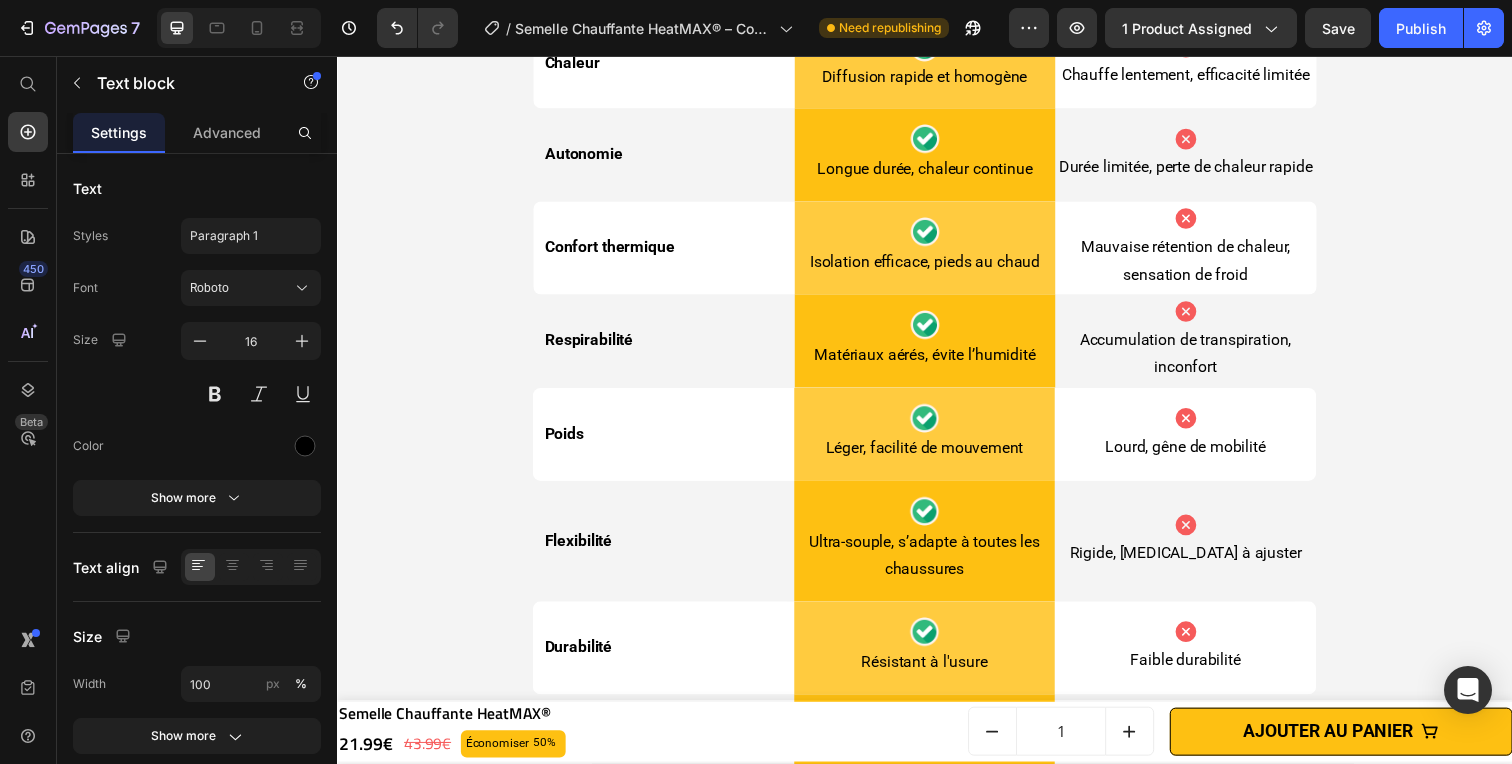 click on "Ces semelles  ne doivent pas être lavées en machine ni séchées à haute température afin de préserver leur efficacité et leur longévité." at bounding box center [1236, -283] 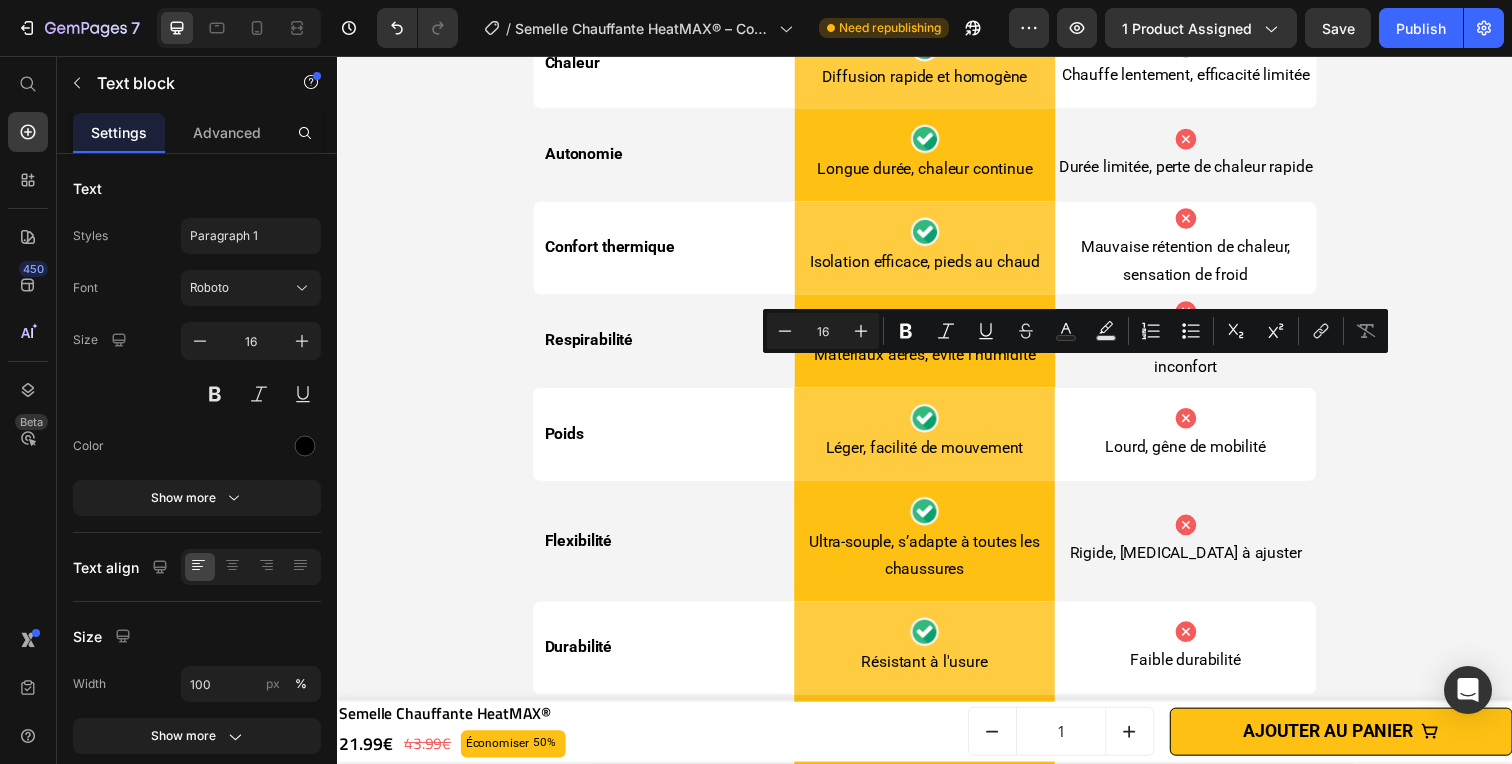 drag, startPoint x: 1048, startPoint y: 375, endPoint x: 1130, endPoint y: 378, distance: 82.05486 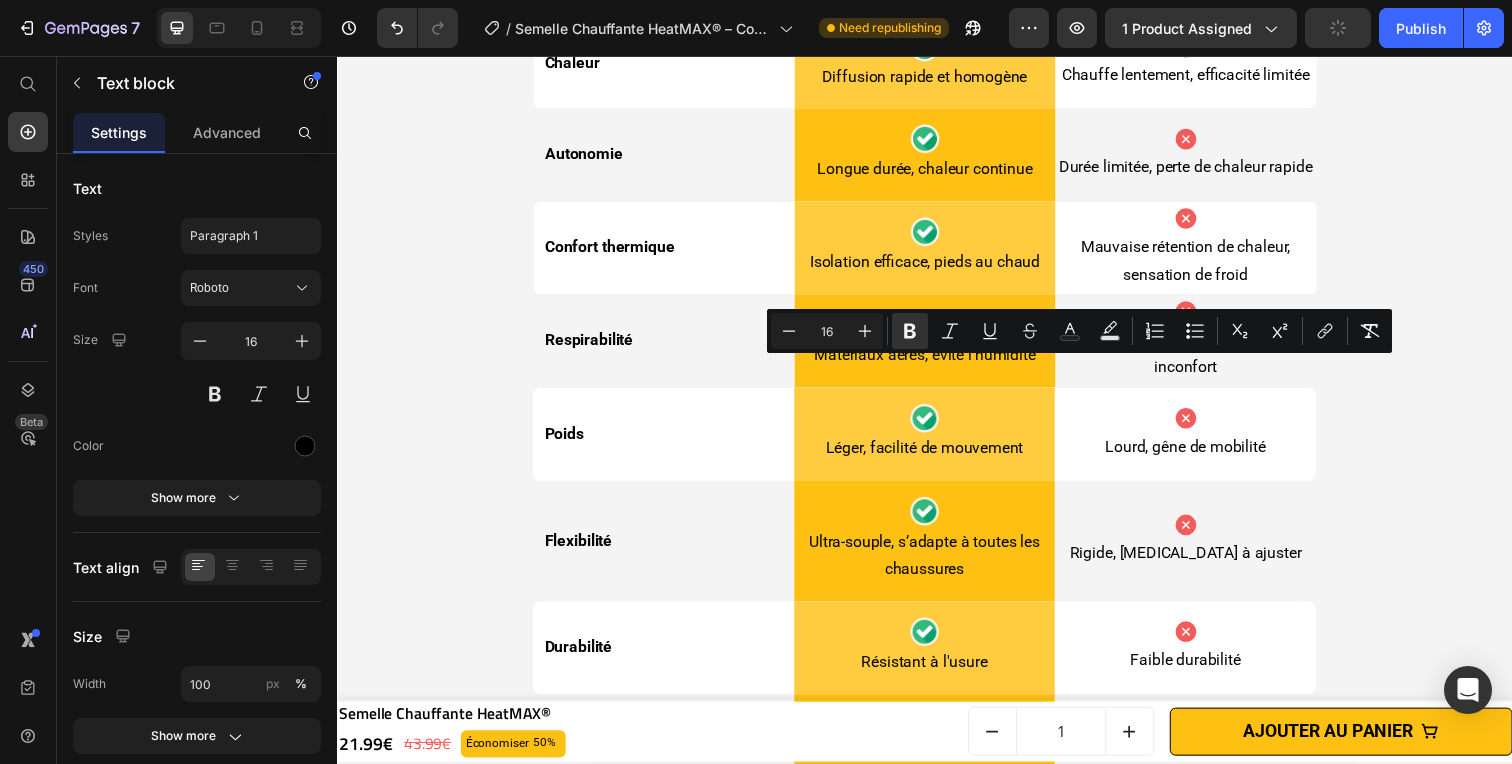 click on "Ces semelles   chauffantes  ne doivent pas être lavées en machine ni séchées à haute température afin de préserver leur efficacité et leur longévité." at bounding box center (1236, -283) 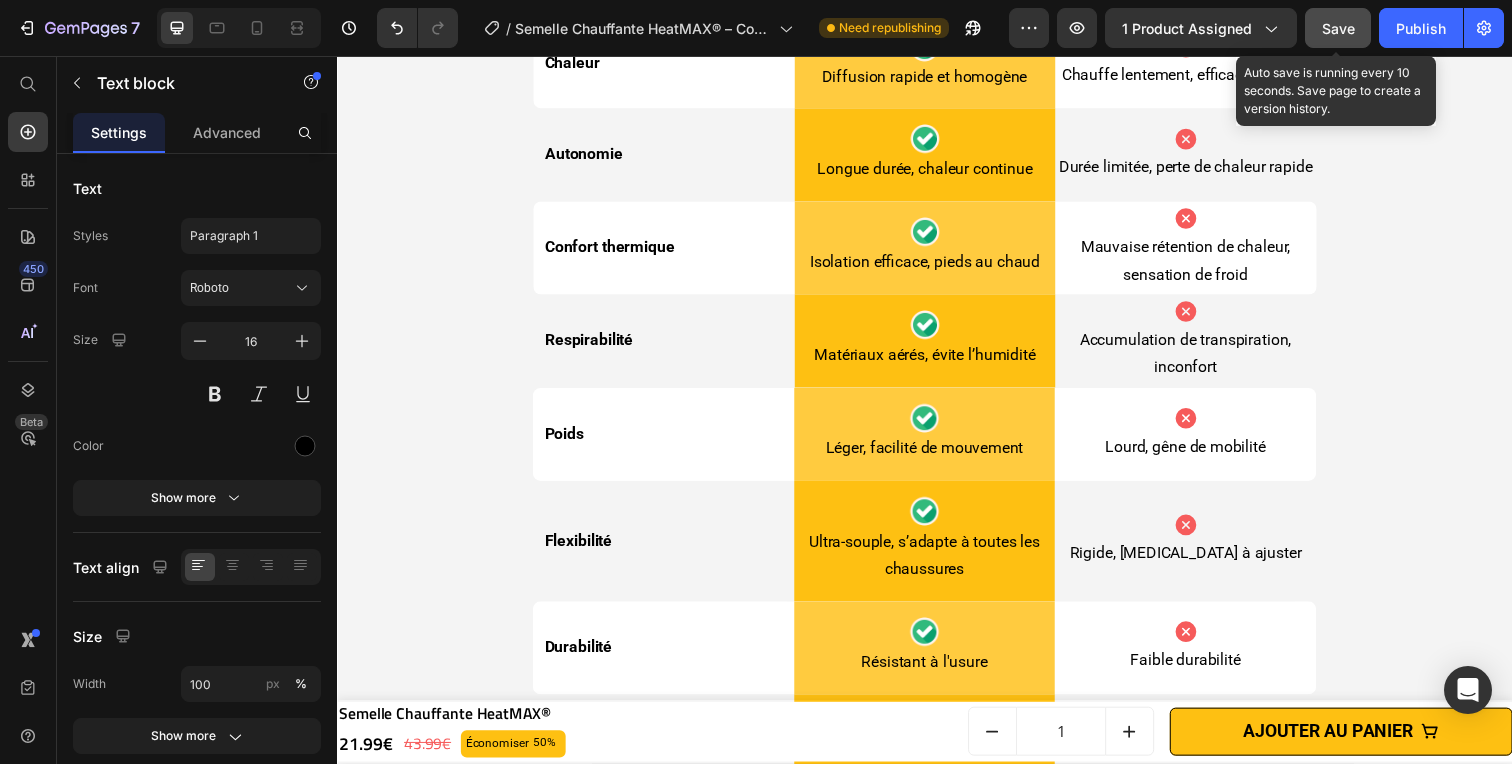 click on "Save" 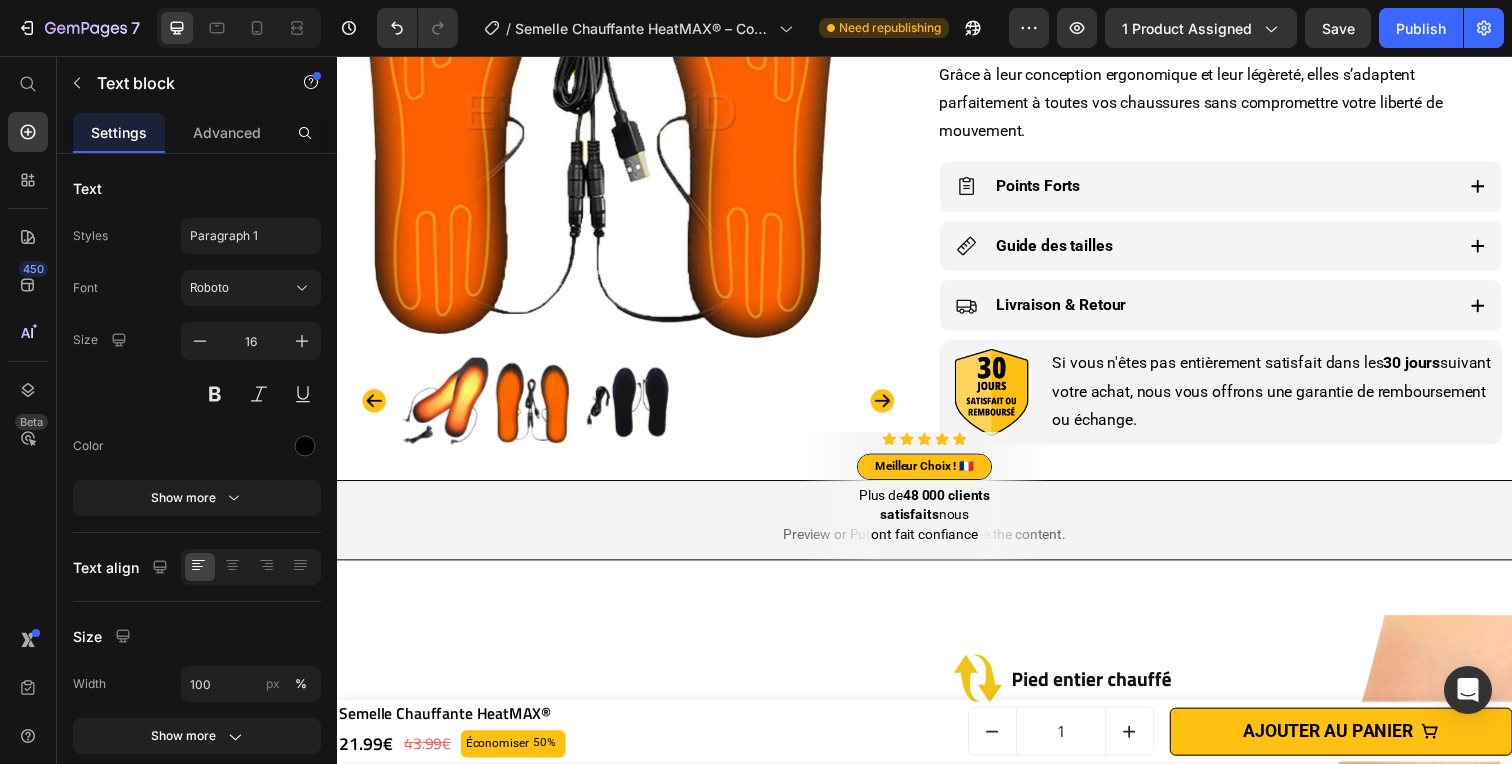 scroll, scrollTop: 1209, scrollLeft: 0, axis: vertical 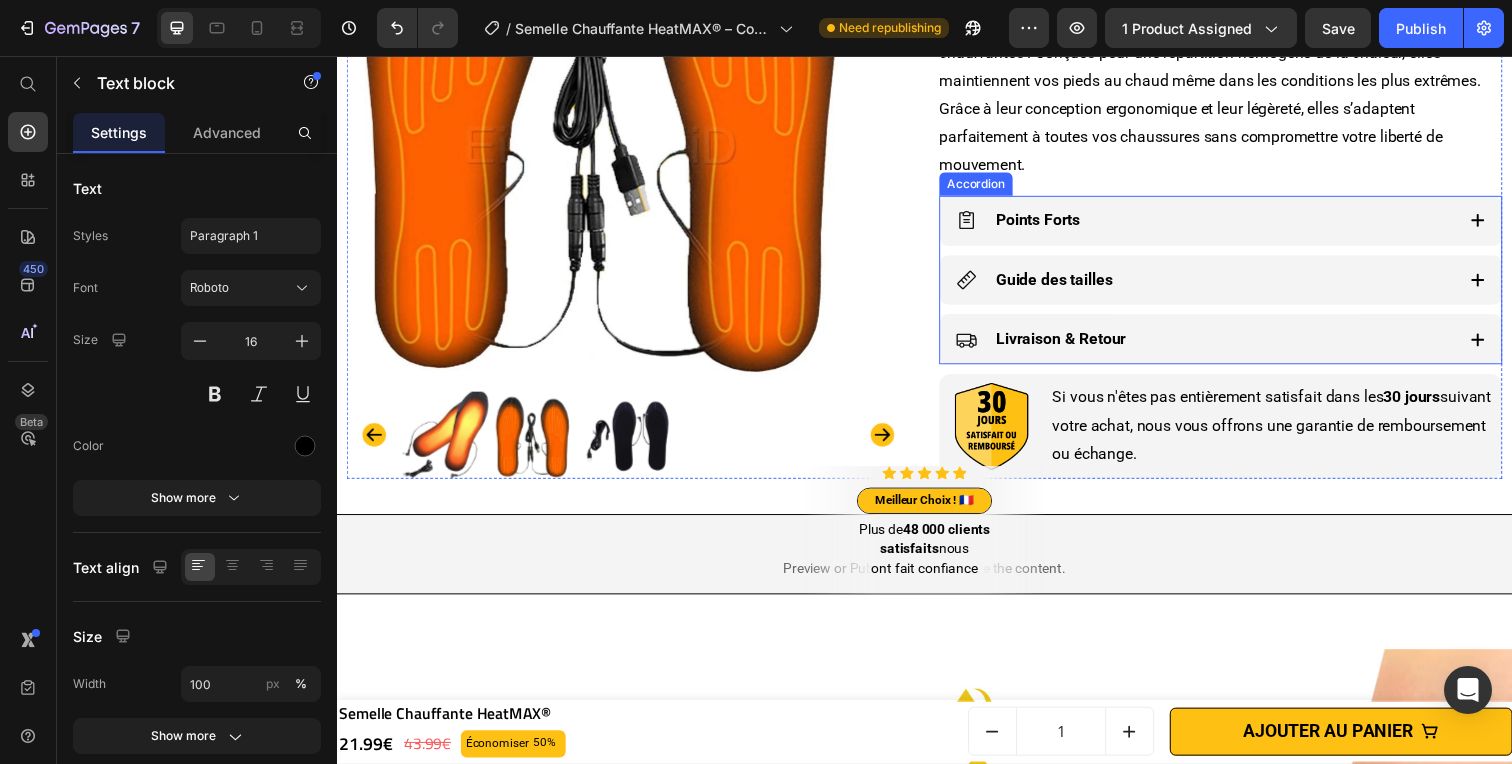 click 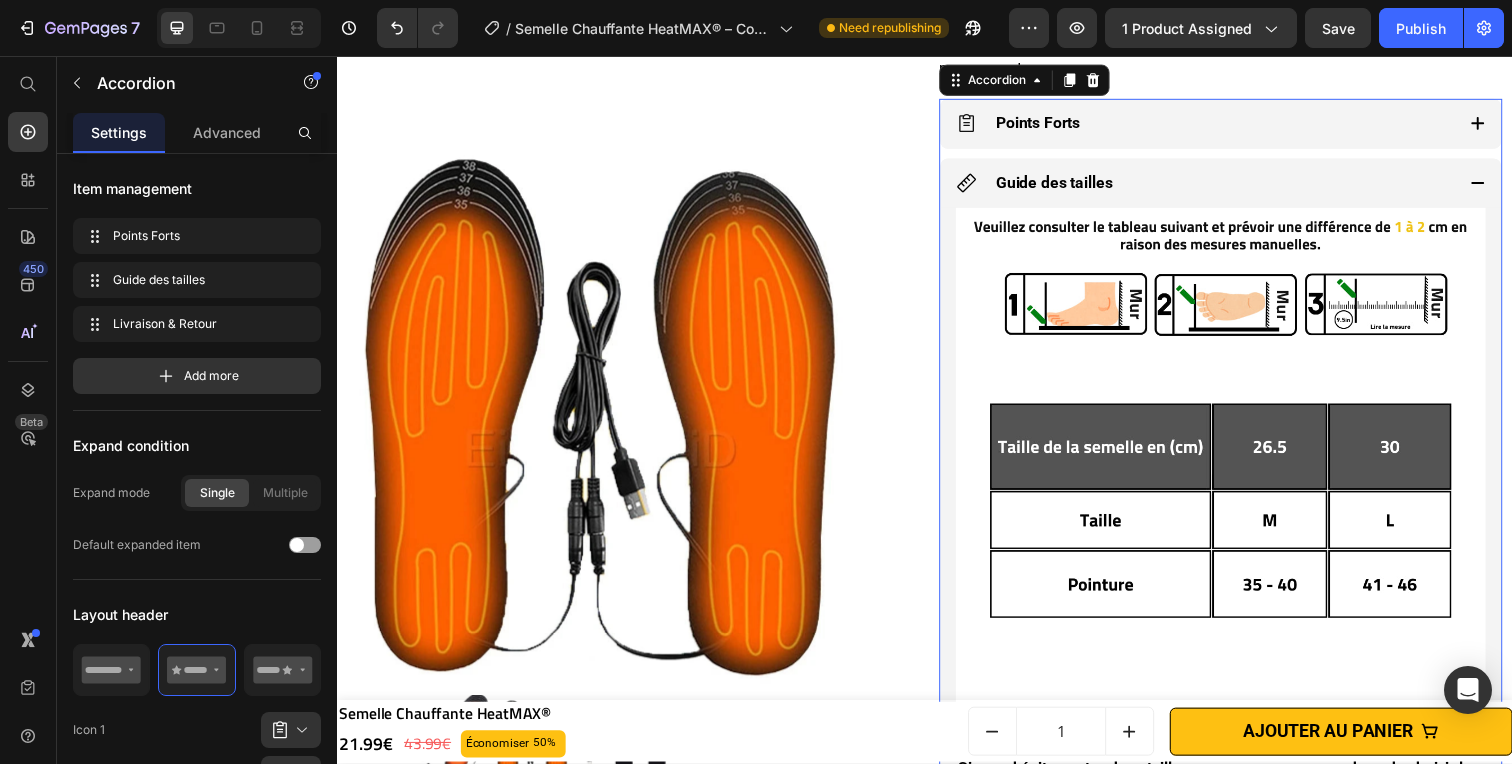 scroll, scrollTop: 1320, scrollLeft: 0, axis: vertical 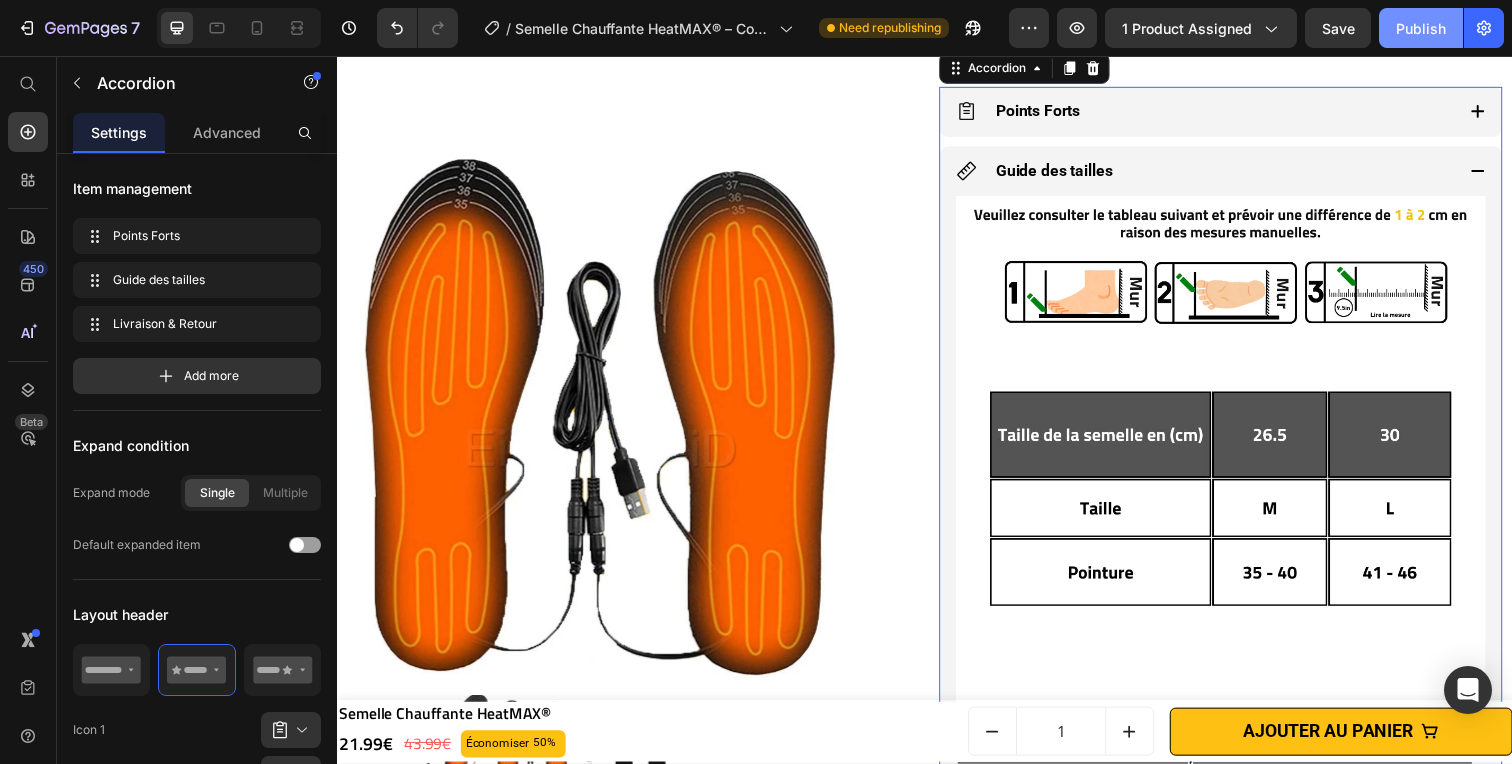 click on "Publish" at bounding box center (1421, 28) 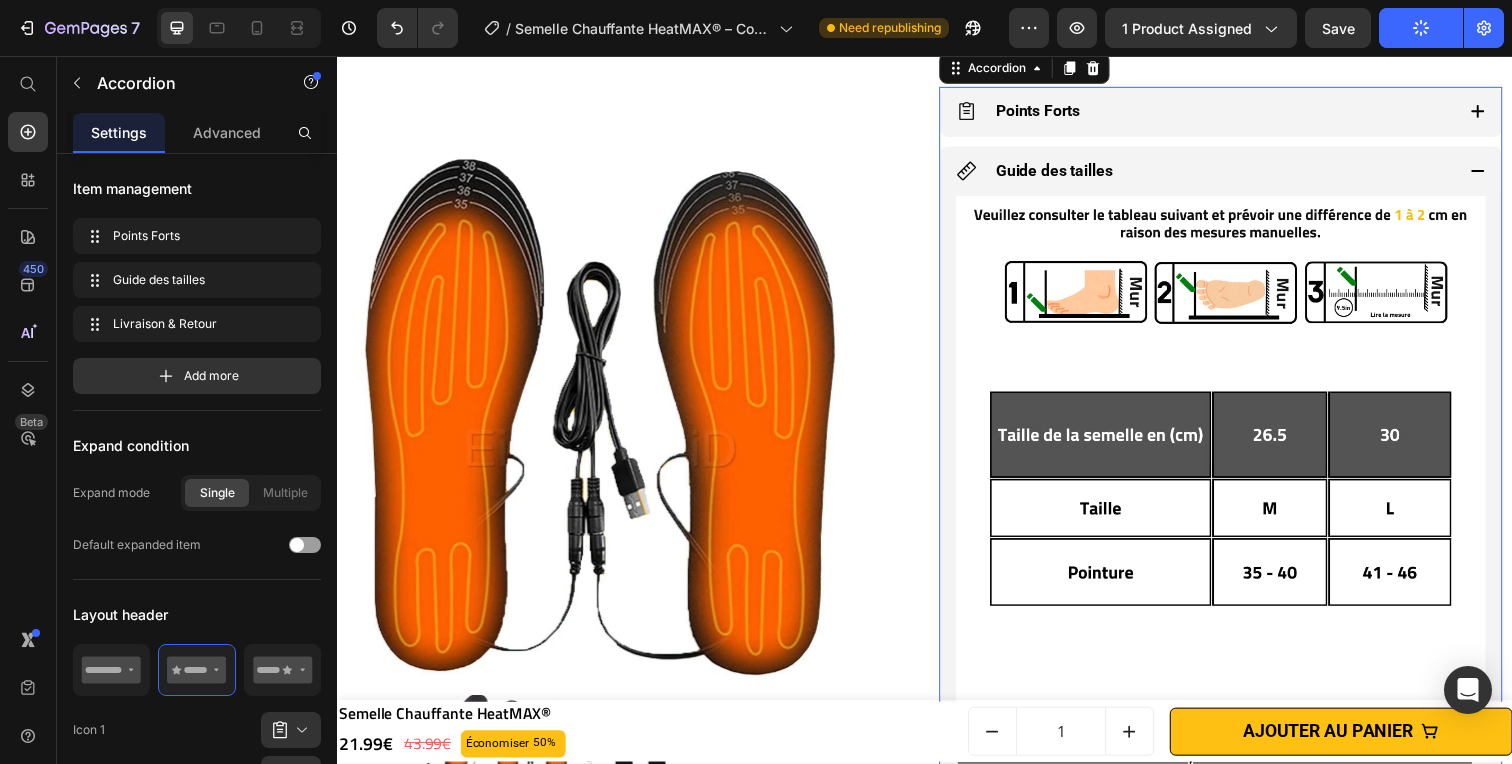 click on "Points Forts" at bounding box center (1223, 113) 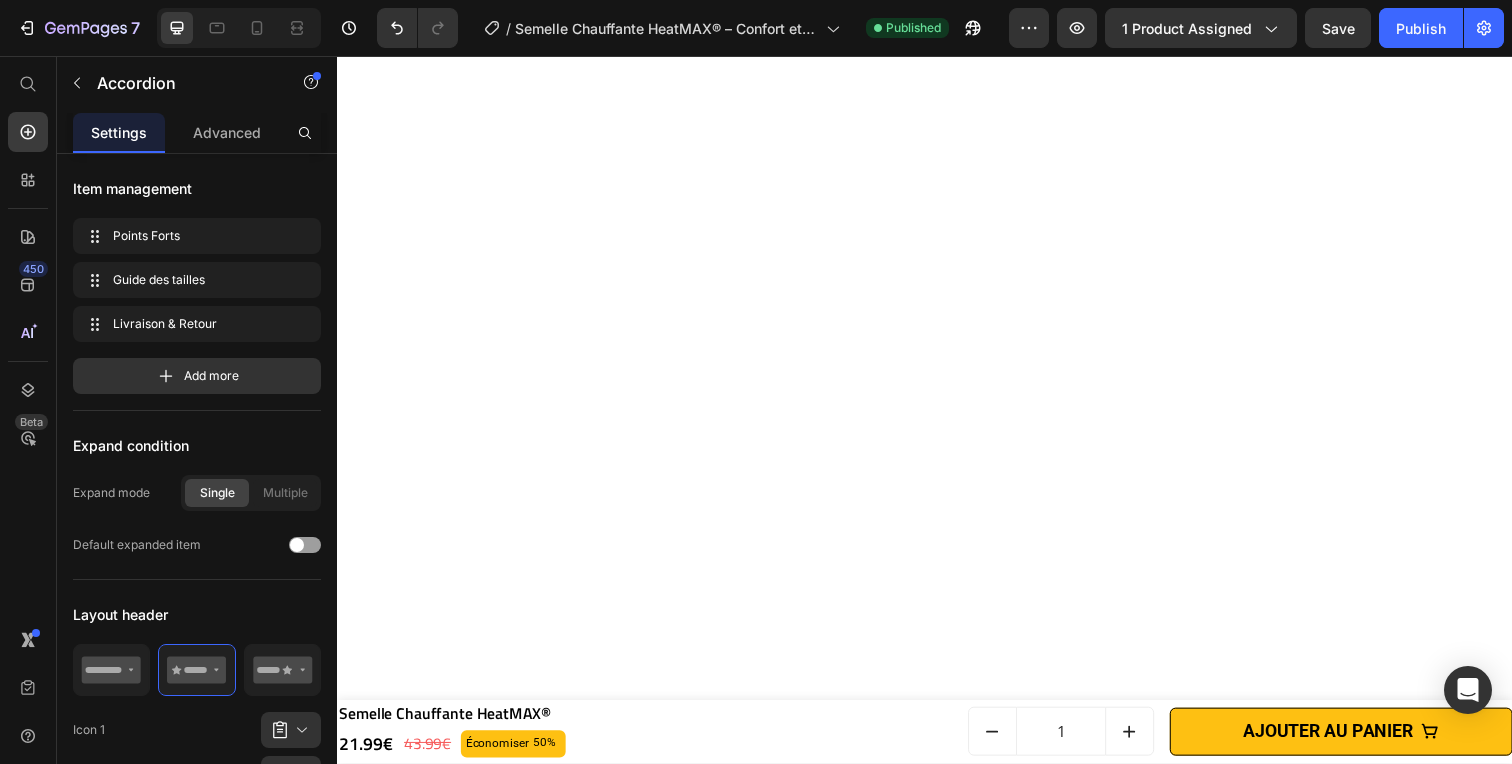 scroll, scrollTop: 4715, scrollLeft: 0, axis: vertical 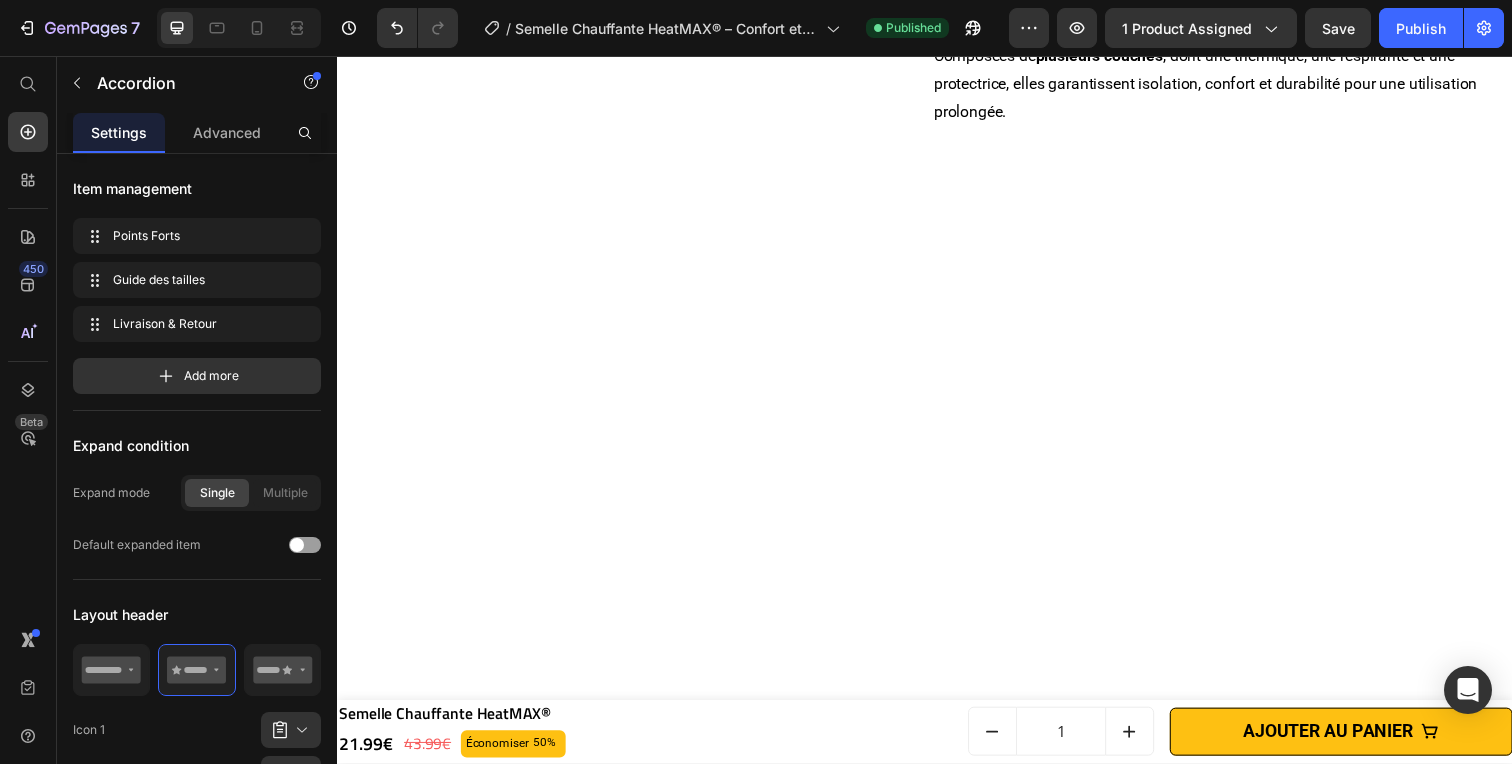 click on "Parfaites pour le ski, la randonnée ou les journées froides, ces  semelles  chauffantes sont compatibles avec divers types de chaussures, des bottes aux escarpins, pour garder vos pieds au chaud en toute circonstance." at bounding box center [638, -513] 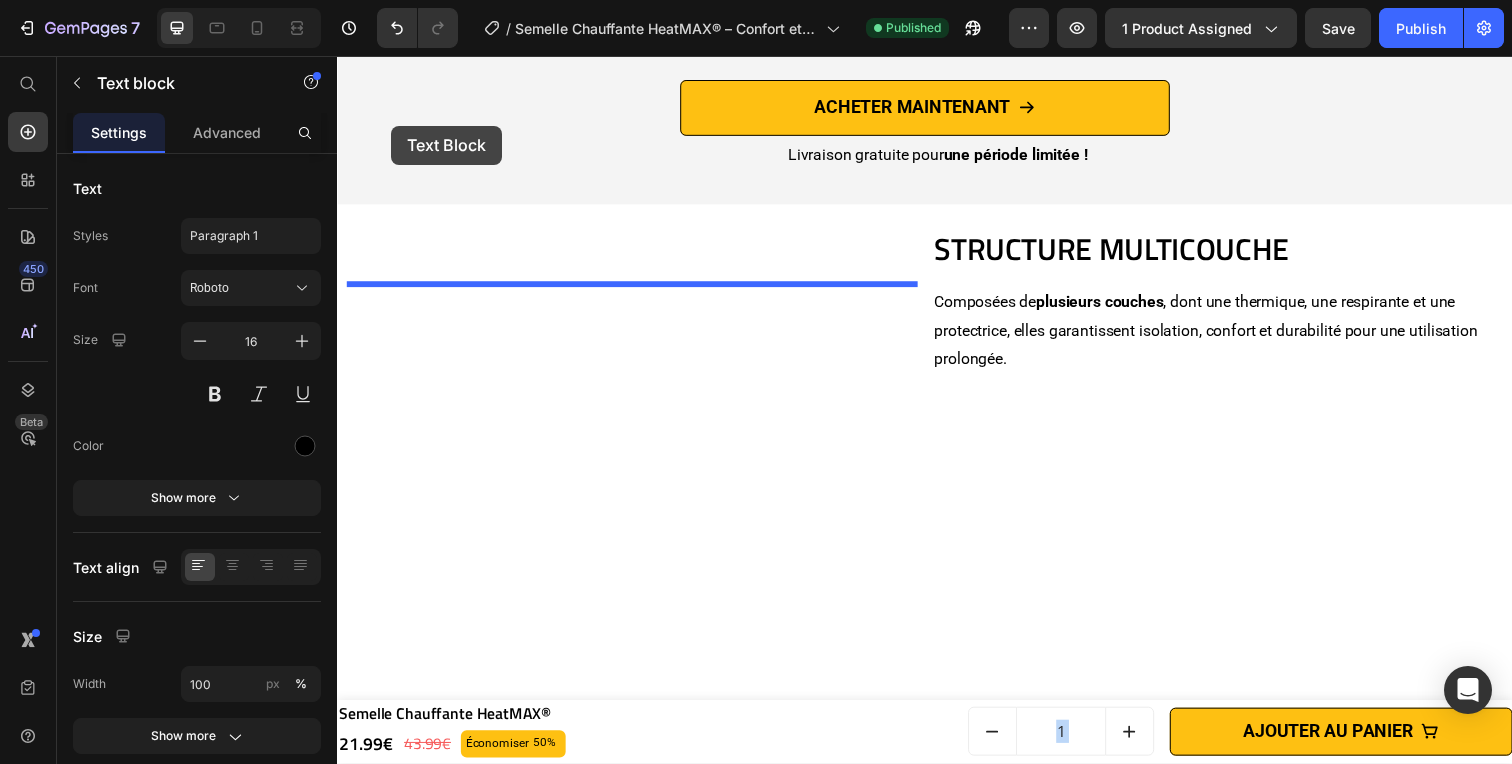 scroll, scrollTop: 4395, scrollLeft: 0, axis: vertical 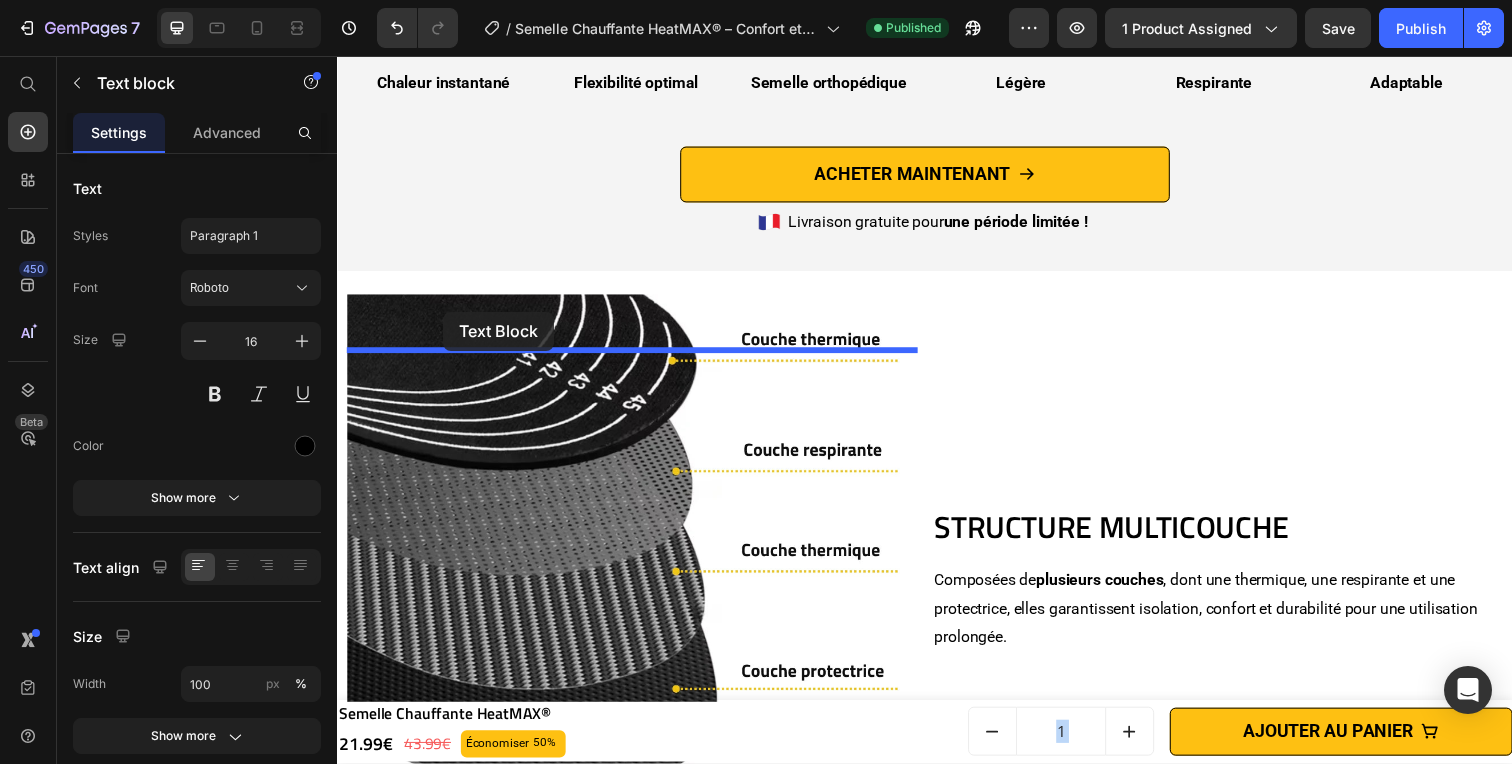 drag, startPoint x: 437, startPoint y: 126, endPoint x: 446, endPoint y: 321, distance: 195.20758 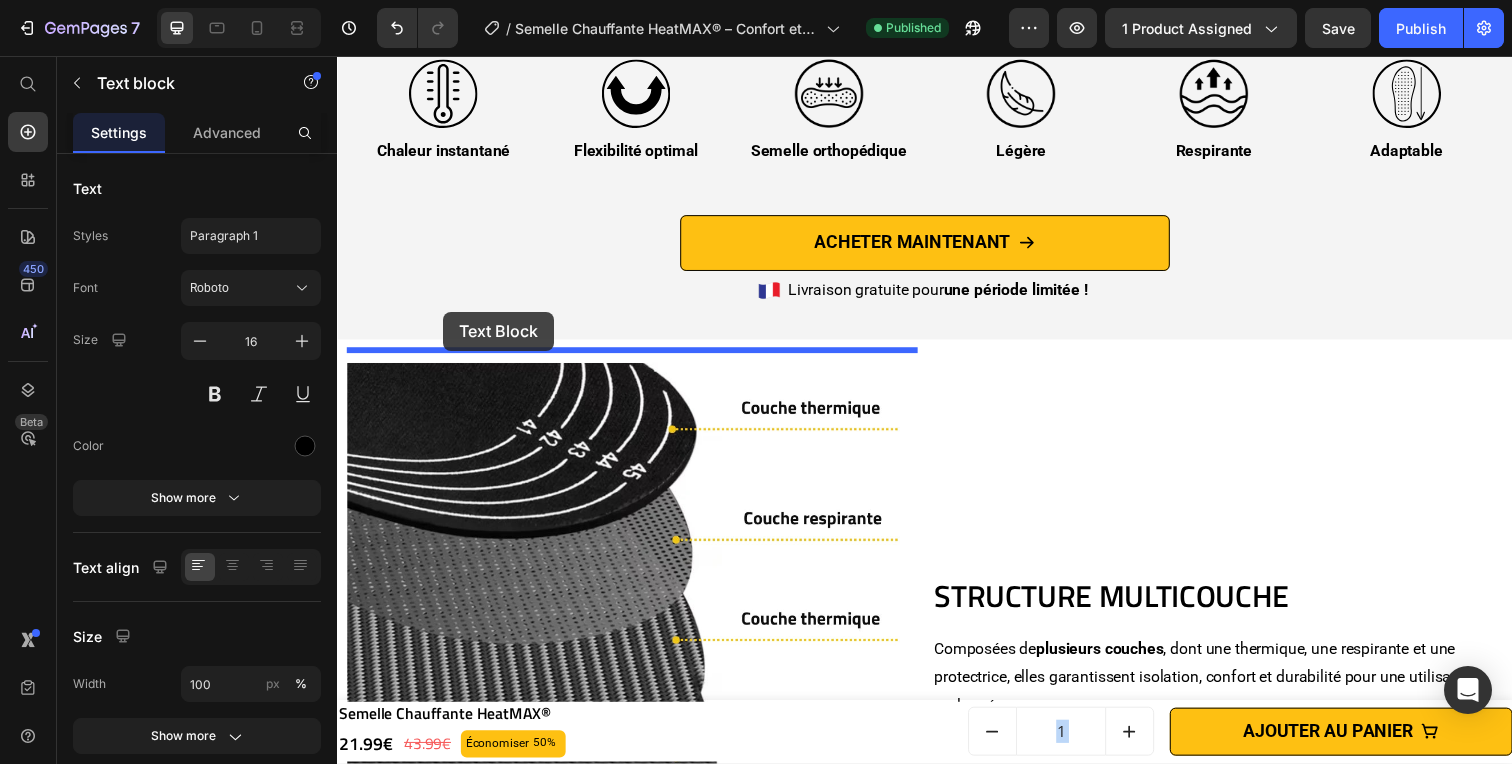 click on "Header FLEXIBILITÉ OPTIMALE Heading Grâce à leur  conception ultrafine de 4 mm  et leur matériau souple, ces  semelles  s’adaptent parfaitement à la forme de votre pied pour un confort absolu tout au long de la journée. Text block Image Row Image with text 1 IDÉALES POUR L’HIVER Heading Parfaites pour le ski, la randonnée ou les journées froides, ces  semelles  chauffantes sont compatibles avec divers types de chaussures, des bottes aux escarpins, pour garder vos pieds au chaud en toute circonstance. Text block   0 Parfaites pour le ski, la randonnée ou les journées froides, ces  semelles  chauffantes sont compatibles avec divers types de chaussures, des bottes aux escarpins, pour garder vos pieds au chaud en toute circonstance. Text block   0 Image Row Section 5
Confort & Sécurité, Notre Priorité Absolue.
Confort & Sécurité, Notre Priorité Absolue.
Confort & Sécurité, Notre Priorité Absolue.
Confort & Sécurité, Notre Priorité Absolue.
Custom Code 1" at bounding box center [937, 587] 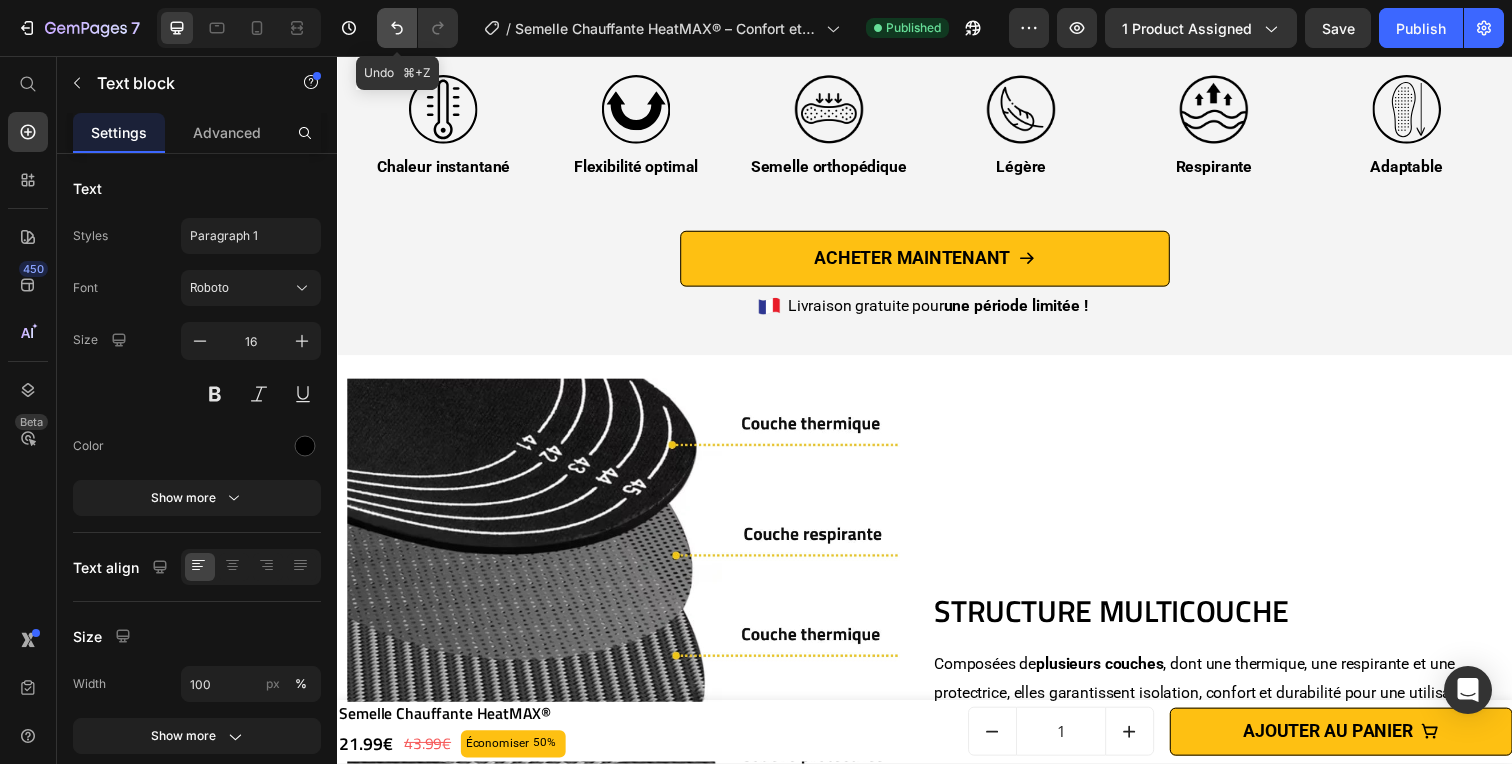 click 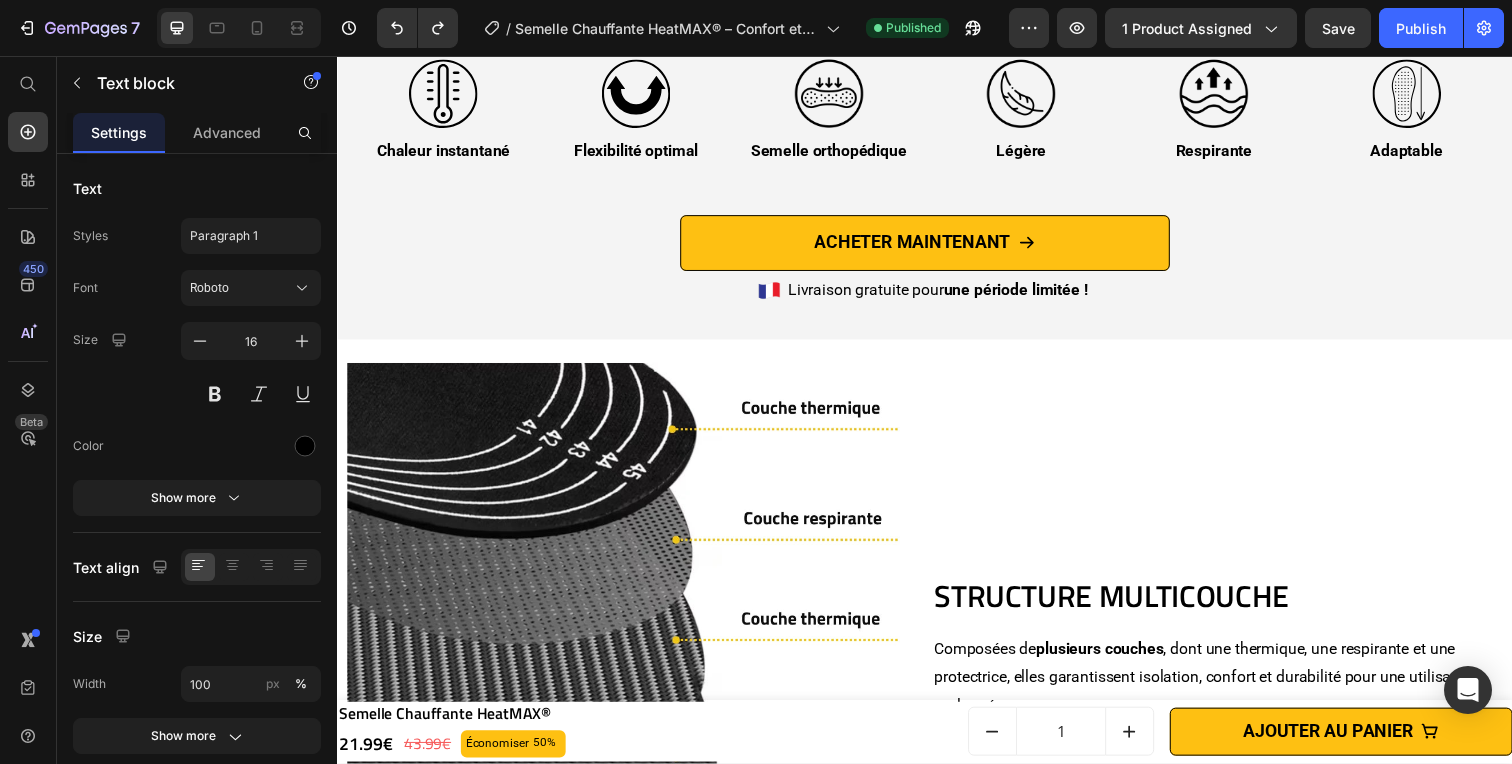 drag, startPoint x: 433, startPoint y: 448, endPoint x: 351, endPoint y: 448, distance: 82 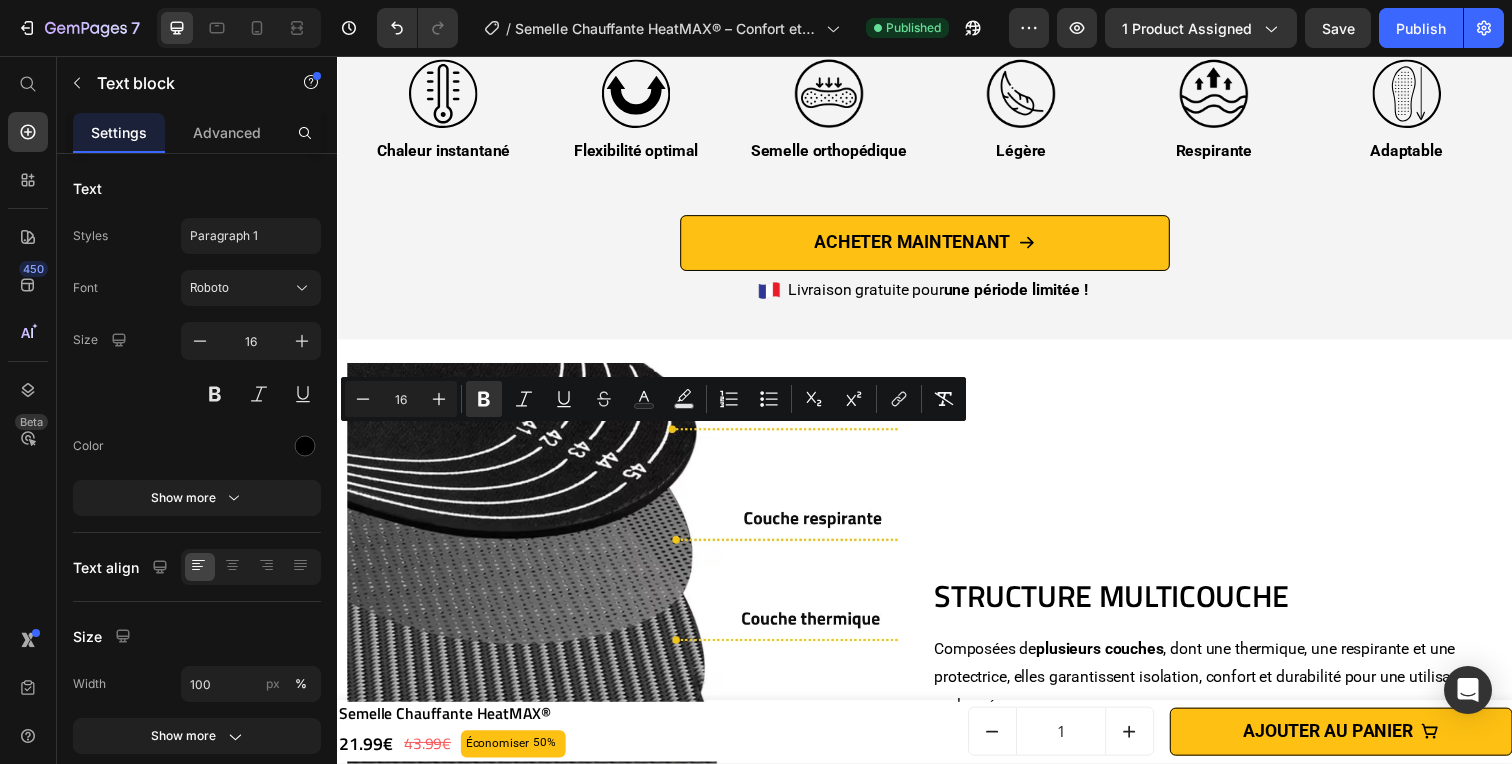 click on "IDÉALES POUR L’HIVER Heading Parfaites pour le ski, la randonnée ou les journées froides, ces  semelles   chauffantes  sont compatibles avec divers types de chaussures, des bottes aux escarpins, pour garder vos pieds au chaud en toute circonstance. Text block   0" at bounding box center [638, -216] 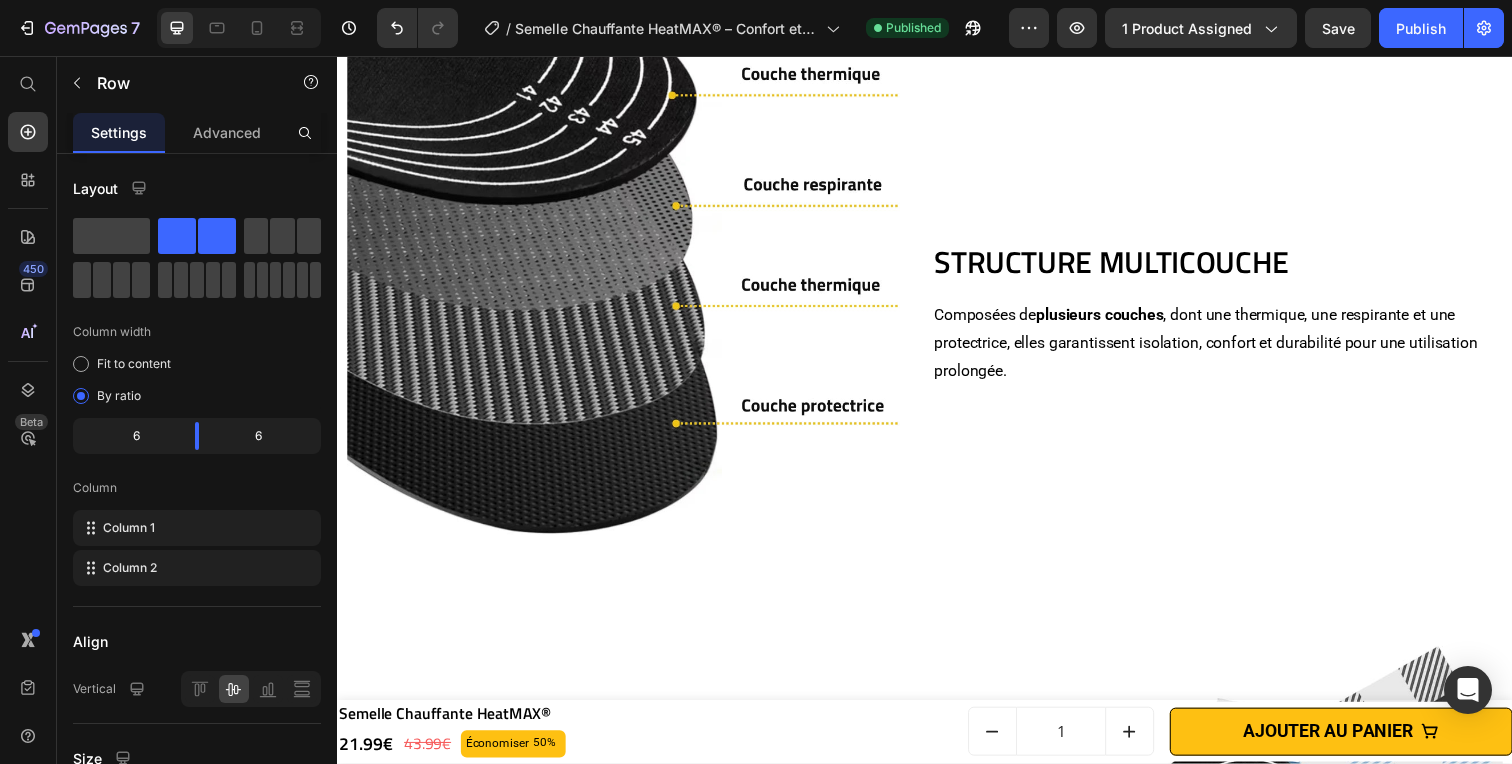 scroll, scrollTop: 5609, scrollLeft: 0, axis: vertical 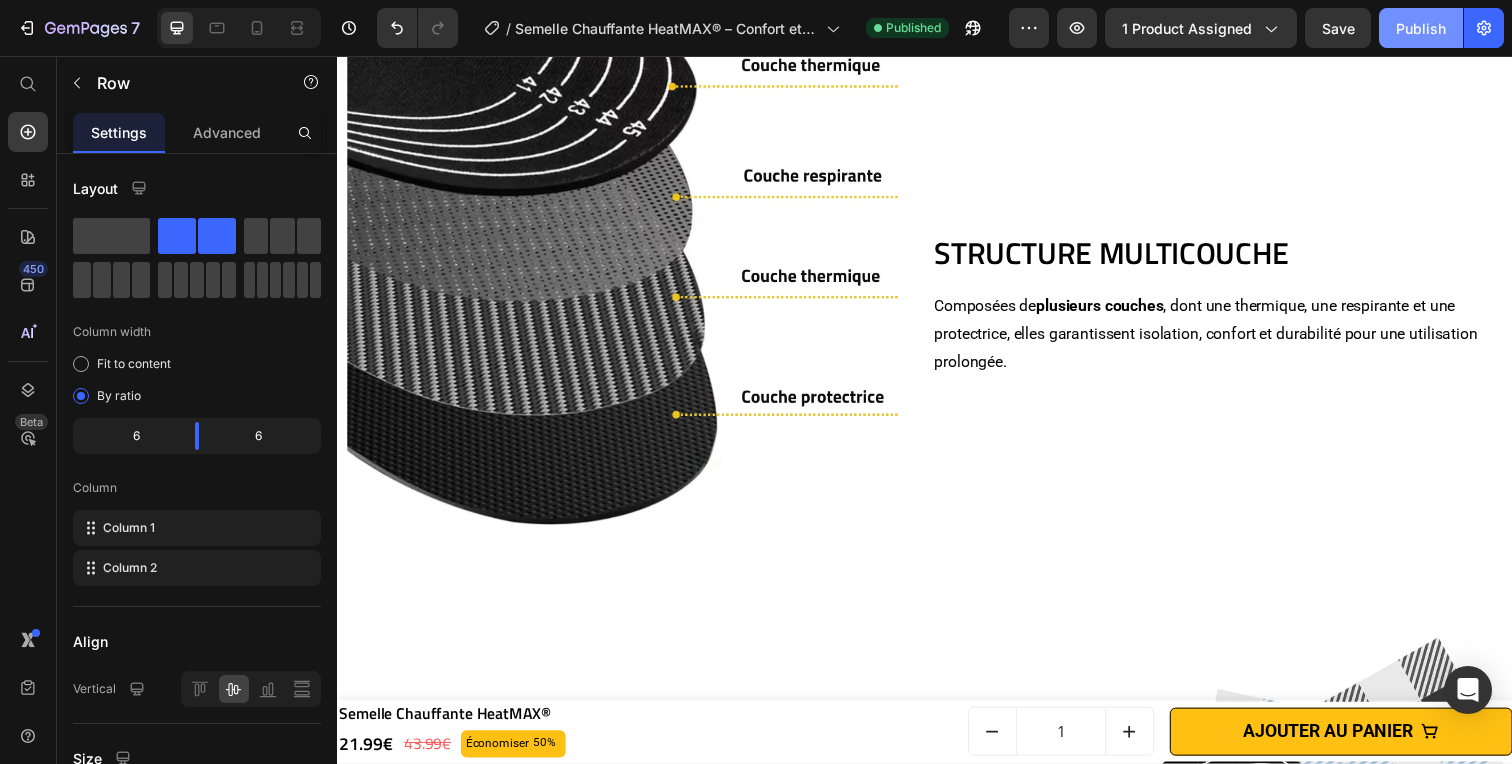 click on "Publish" at bounding box center [1421, 28] 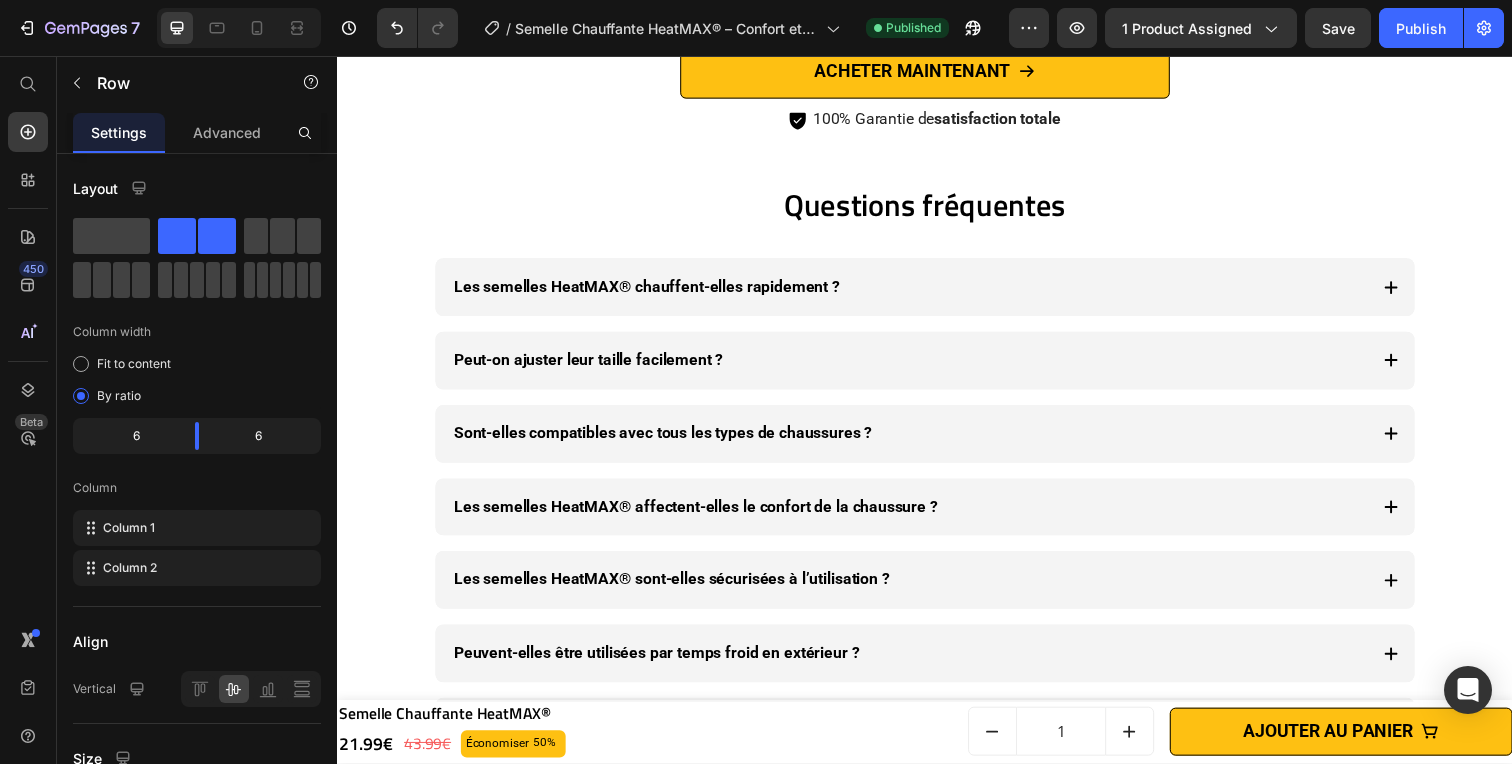 scroll, scrollTop: 9102, scrollLeft: 0, axis: vertical 